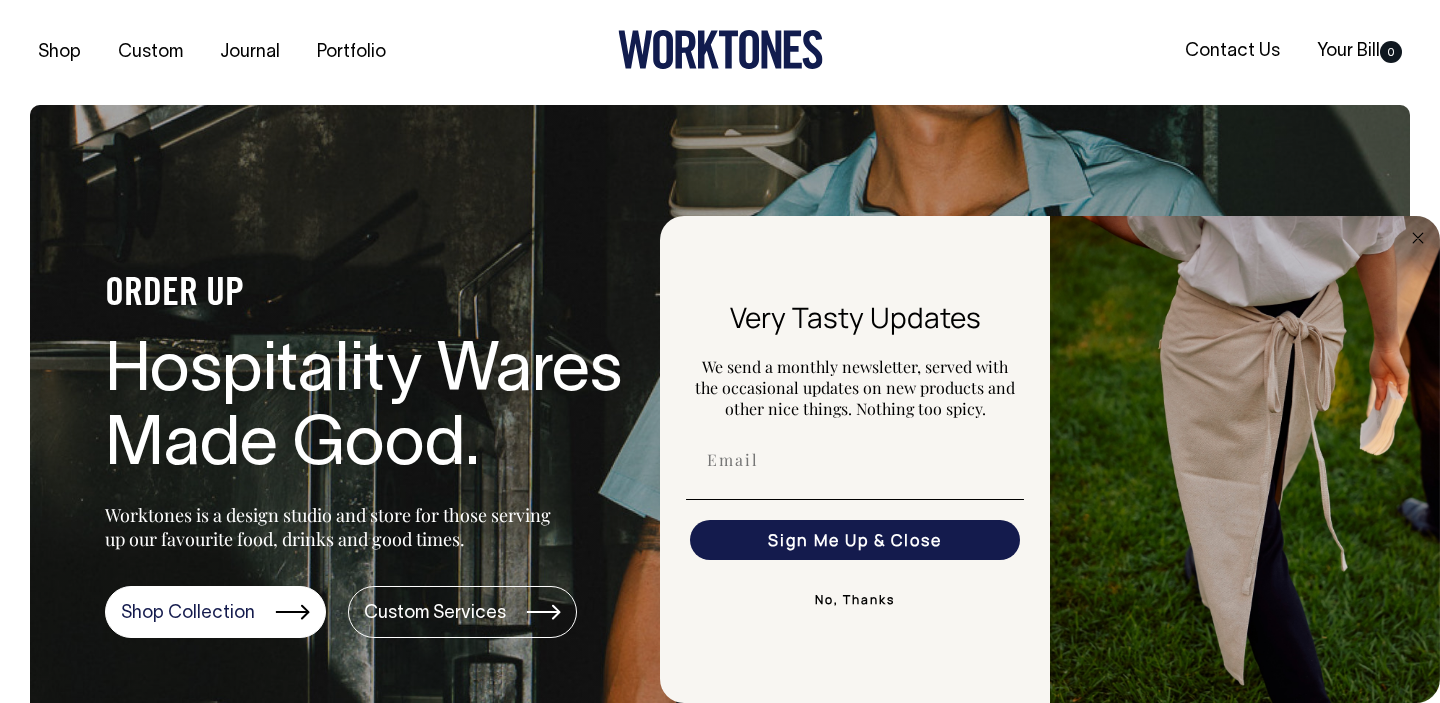 scroll, scrollTop: 0, scrollLeft: 0, axis: both 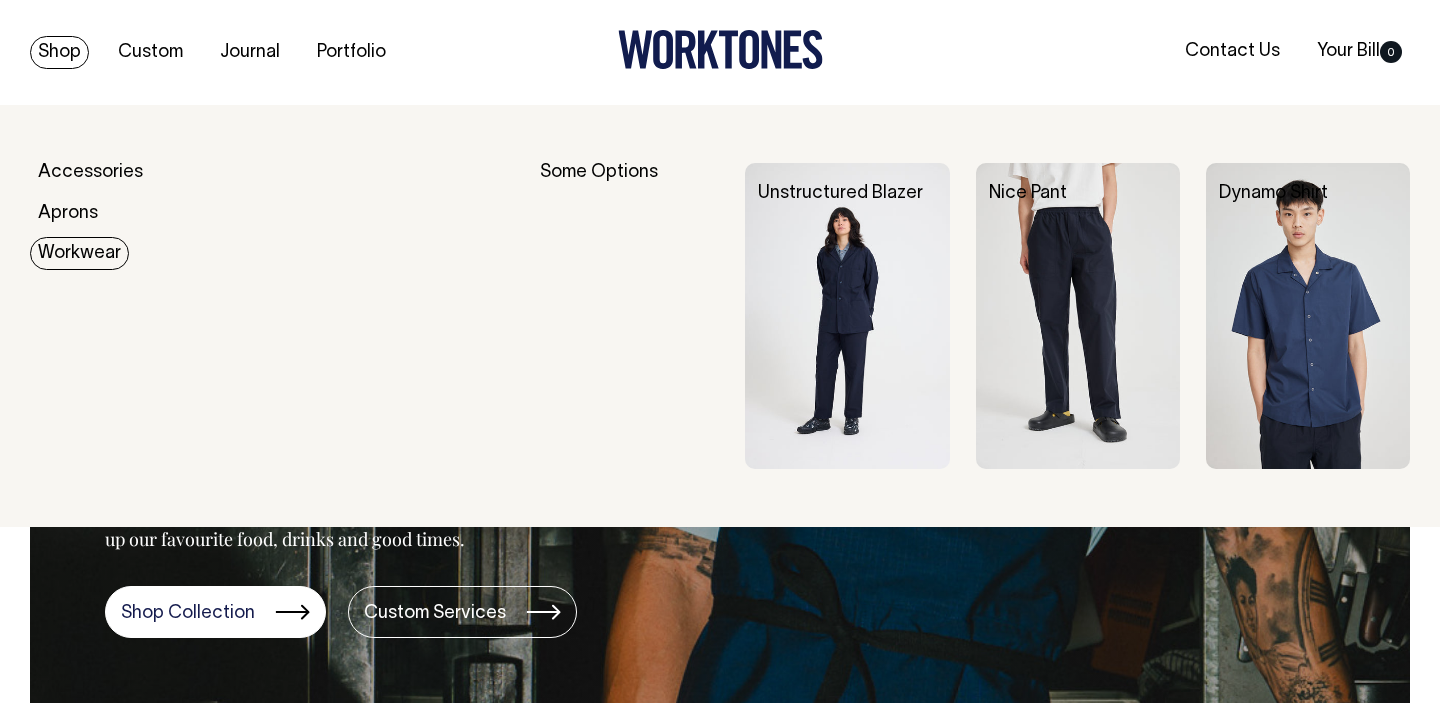 click on "Workwear" at bounding box center [79, 253] 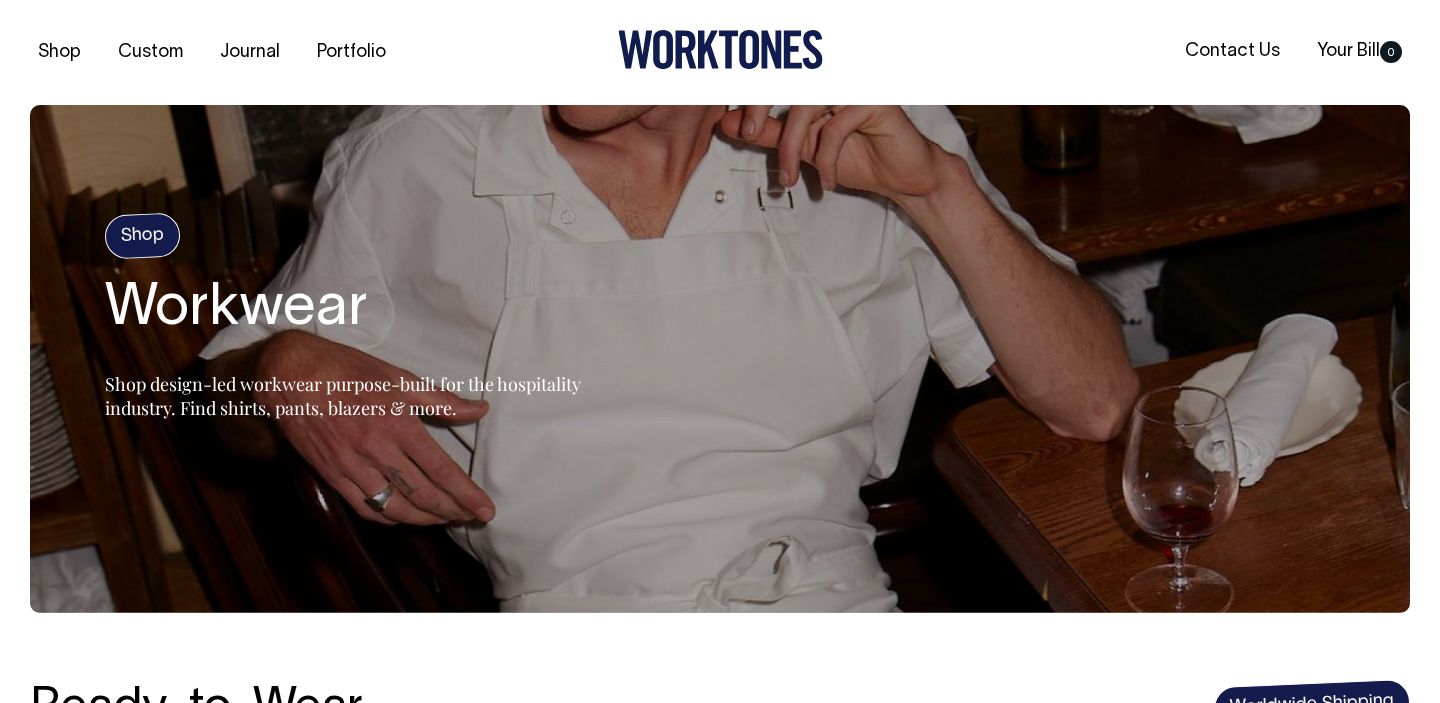 scroll, scrollTop: 0, scrollLeft: 0, axis: both 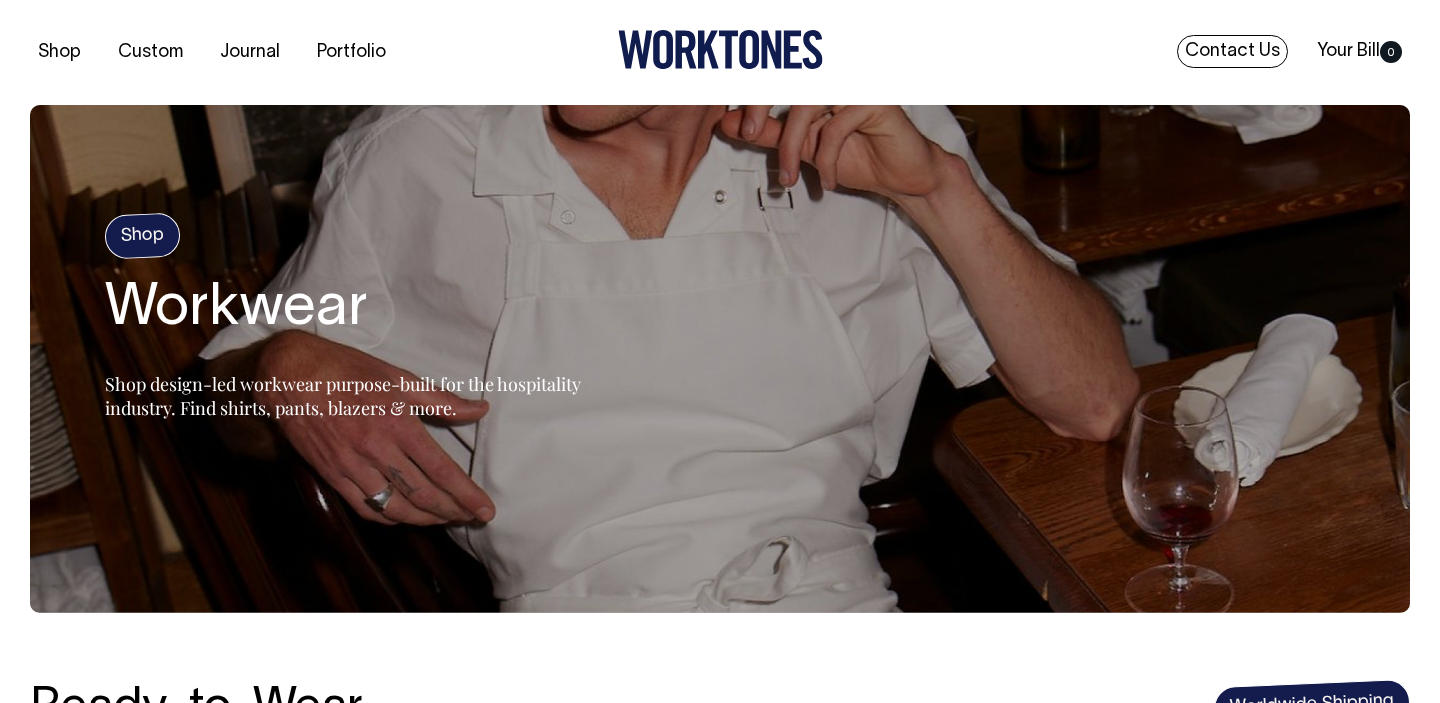 click on "Contact Us" at bounding box center [1232, 51] 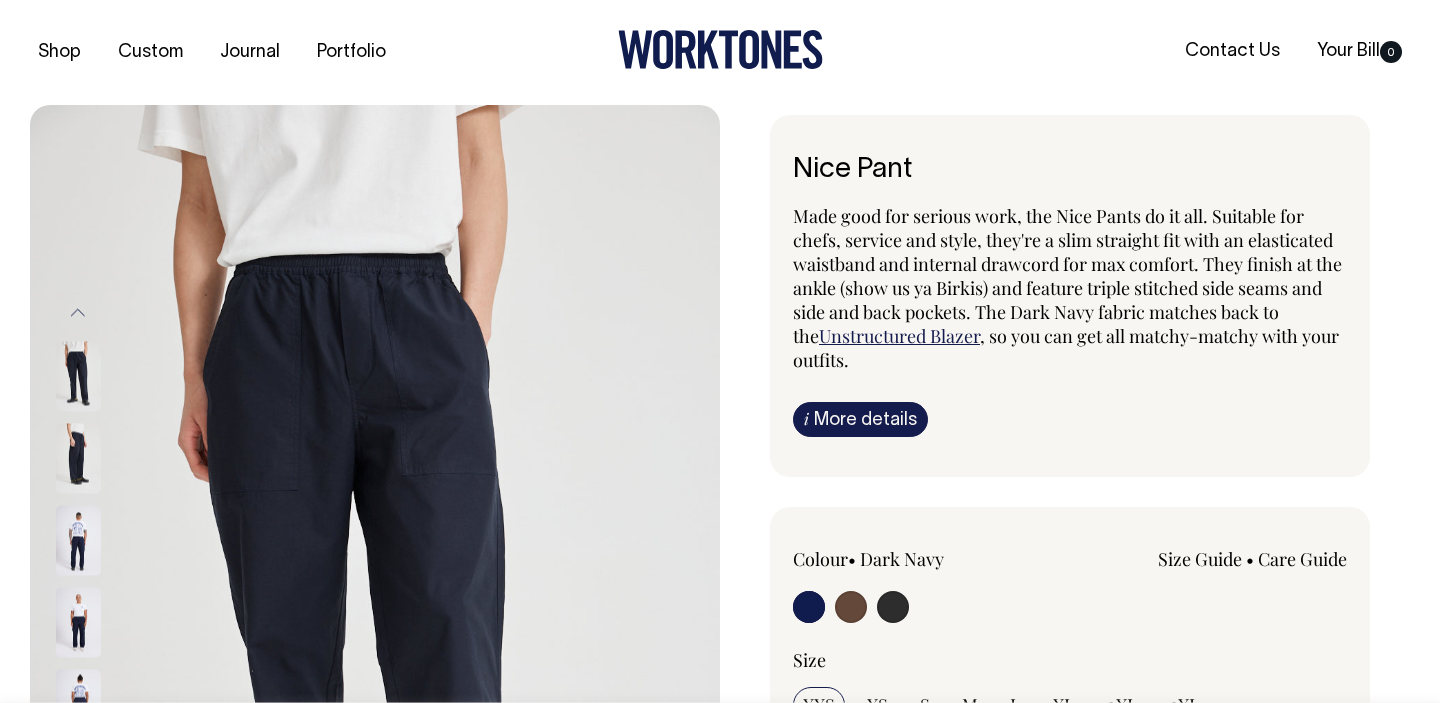 scroll, scrollTop: 0, scrollLeft: 0, axis: both 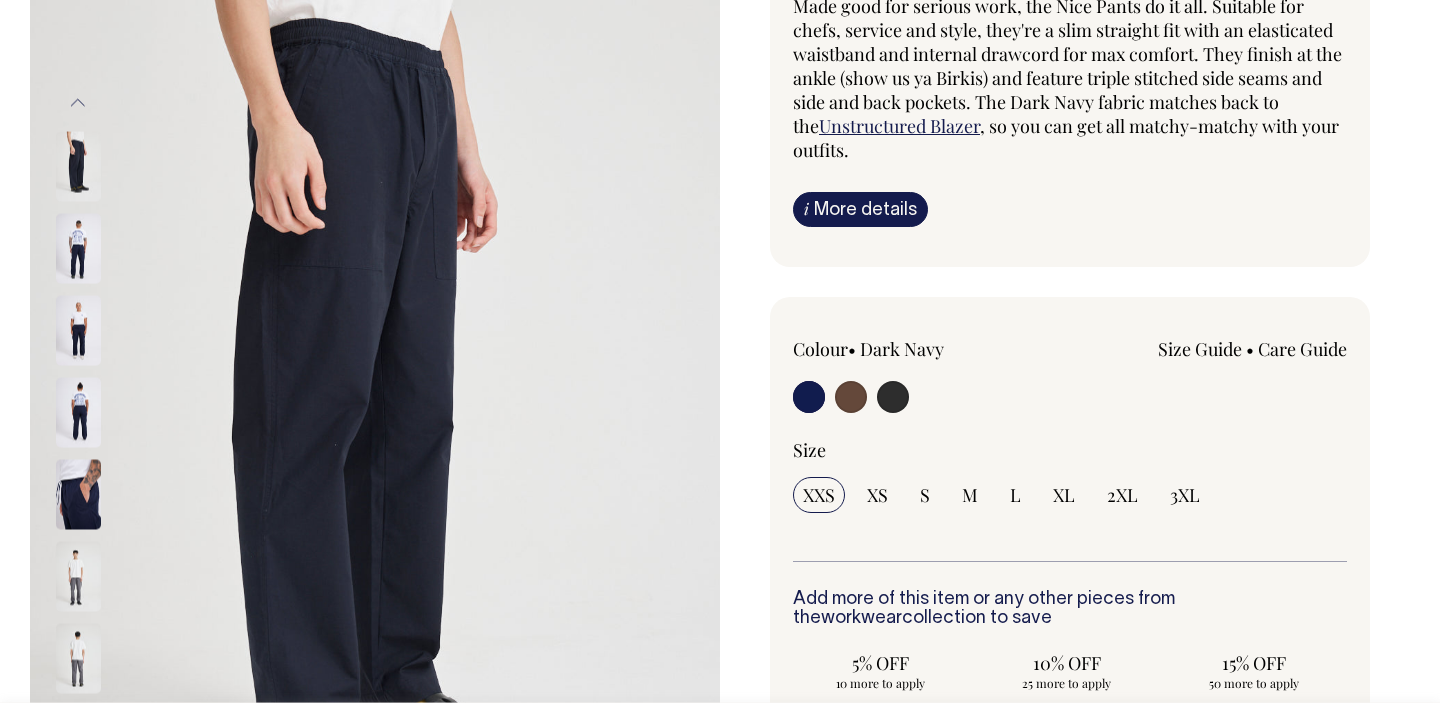 click at bounding box center (78, 248) 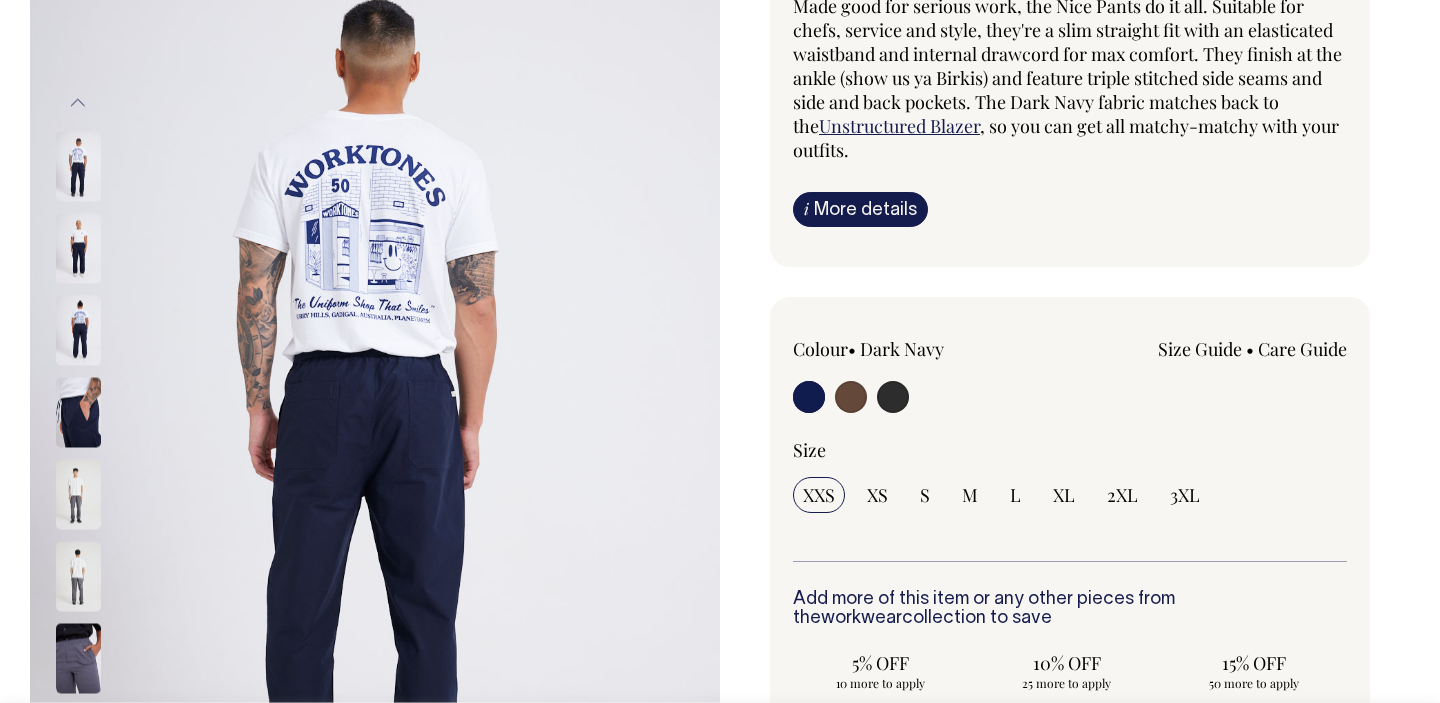 scroll, scrollTop: 250, scrollLeft: 0, axis: vertical 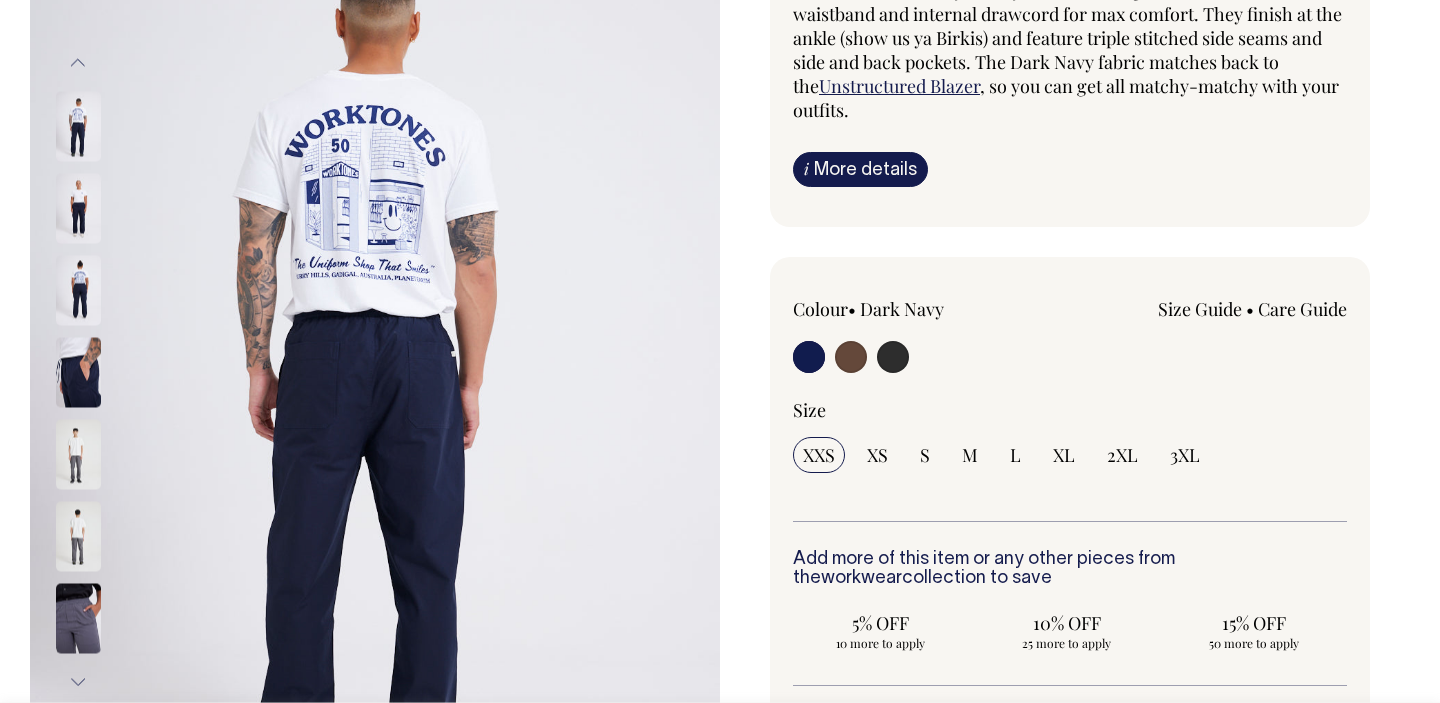 click at bounding box center [78, 208] 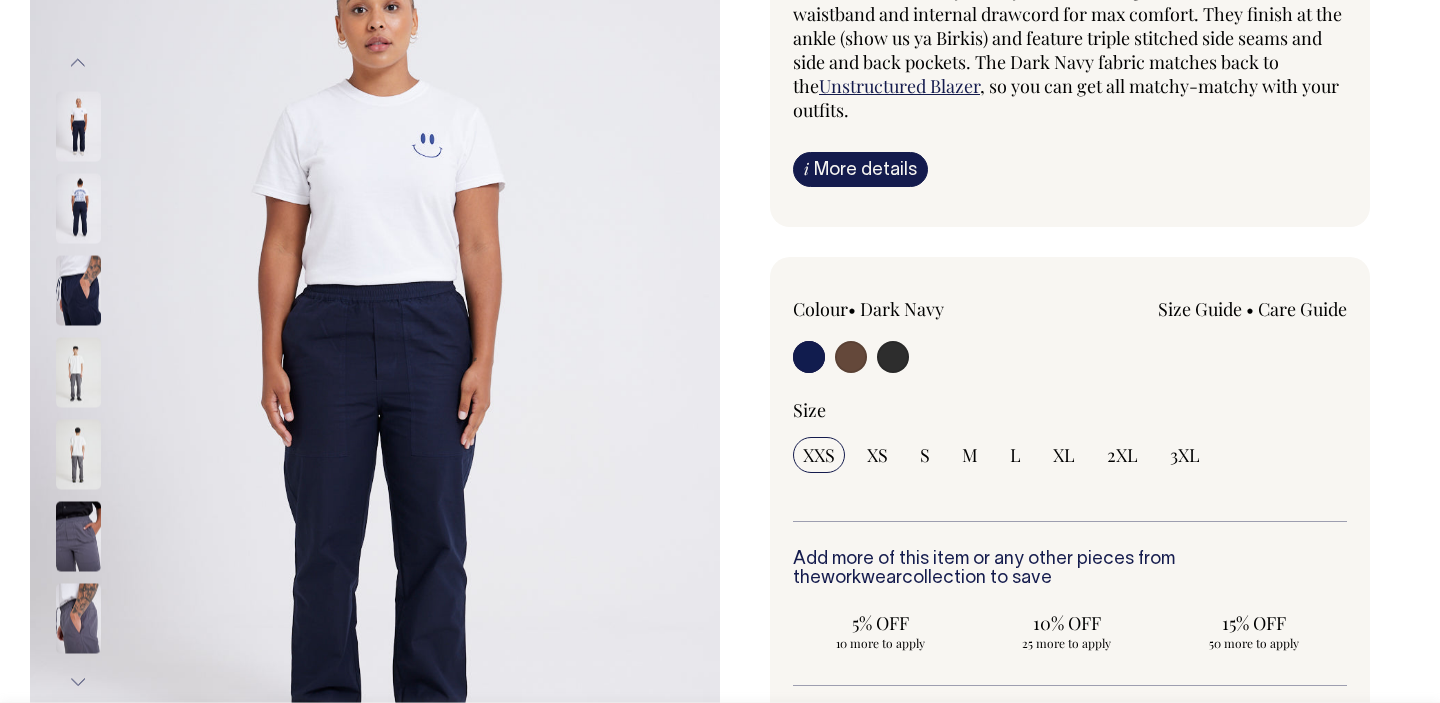 click at bounding box center [78, 290] 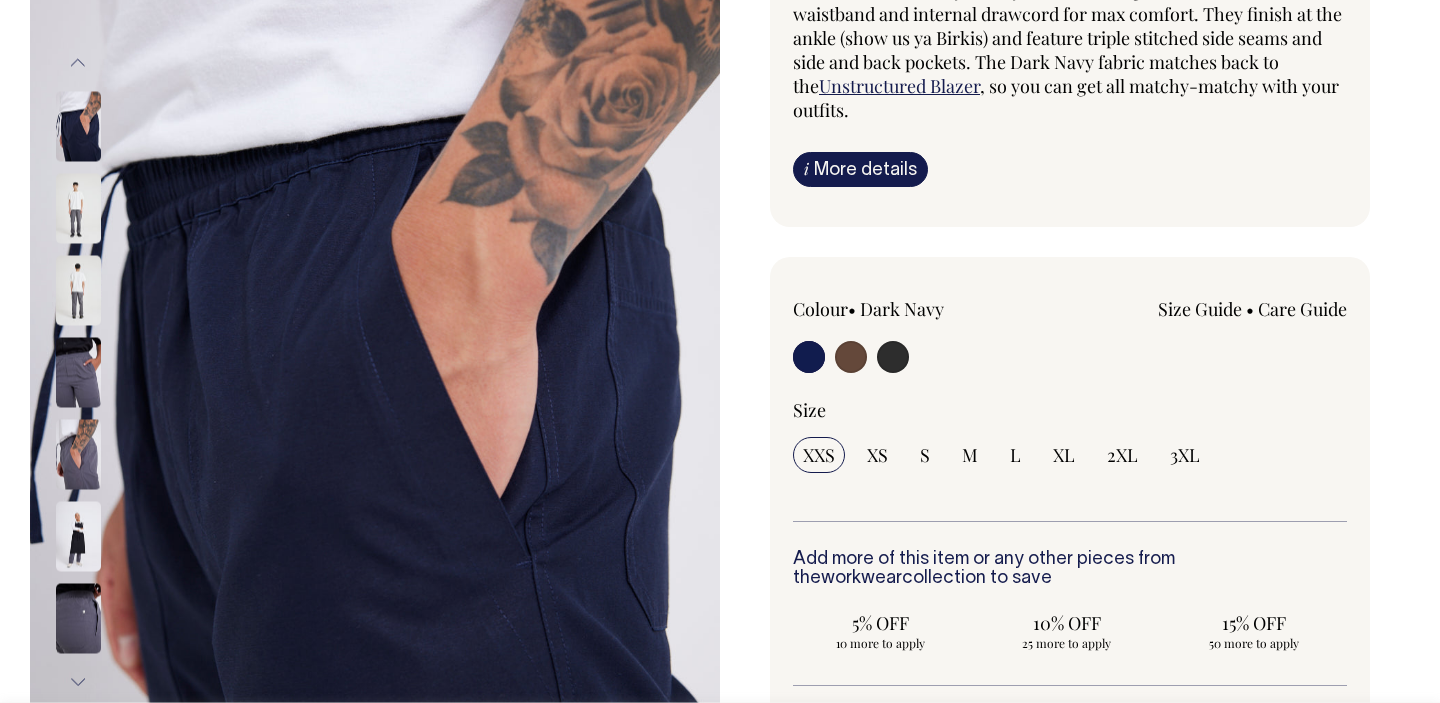 click at bounding box center [78, 372] 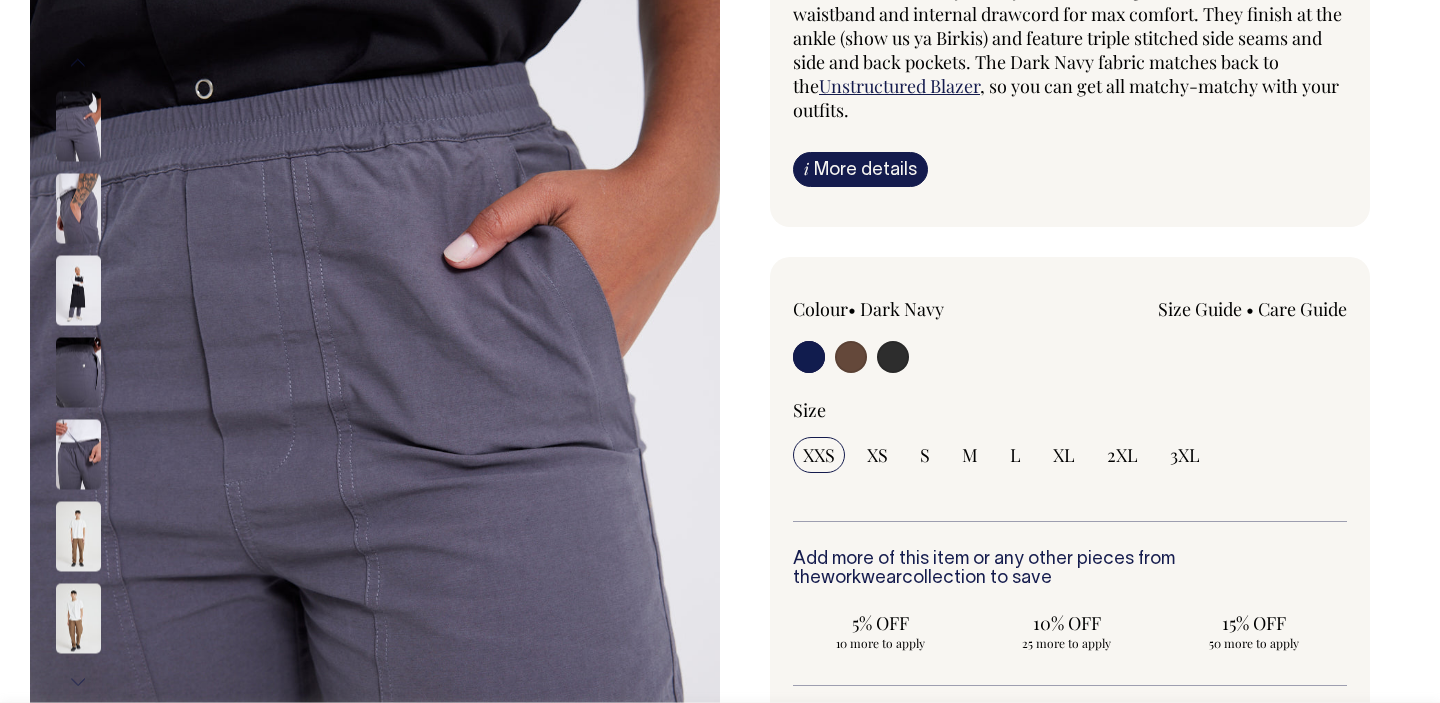 click at bounding box center (78, 454) 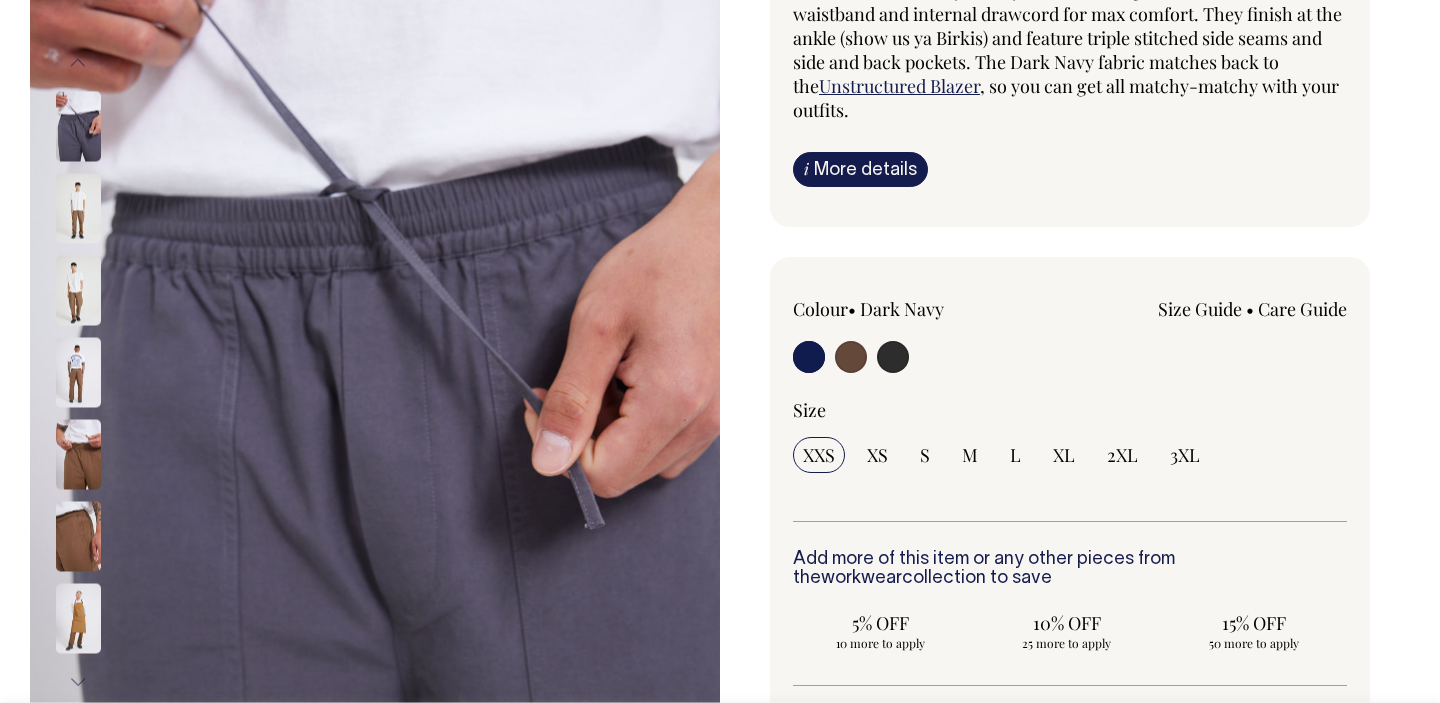 click at bounding box center [78, 536] 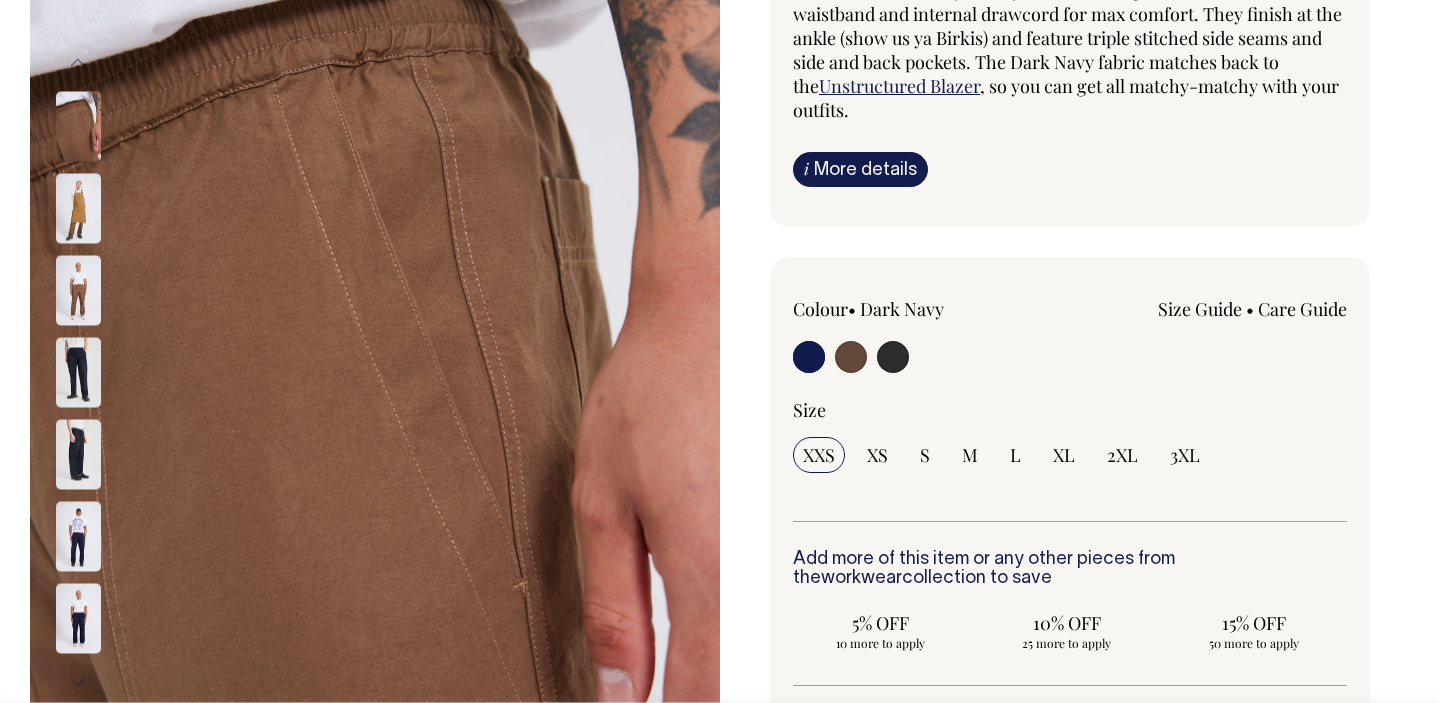 click at bounding box center [78, 372] 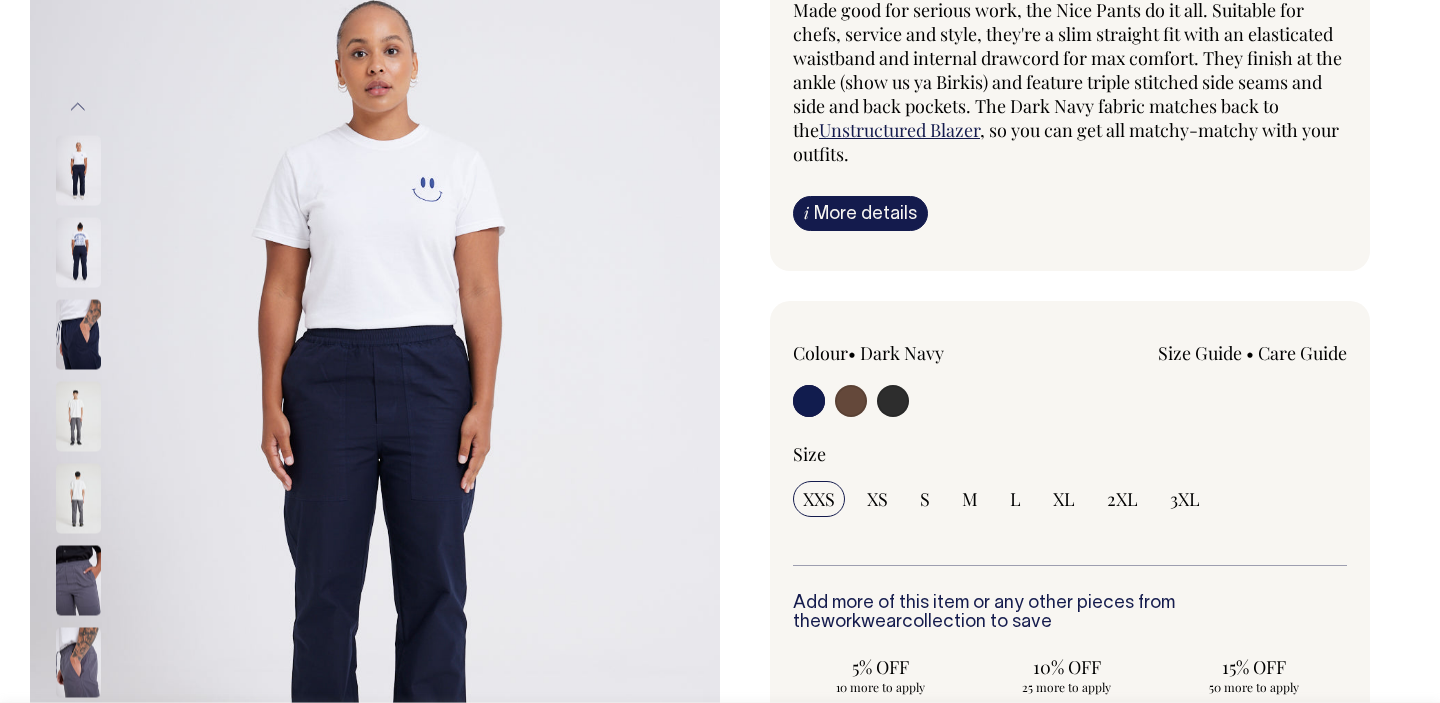 scroll, scrollTop: 207, scrollLeft: 0, axis: vertical 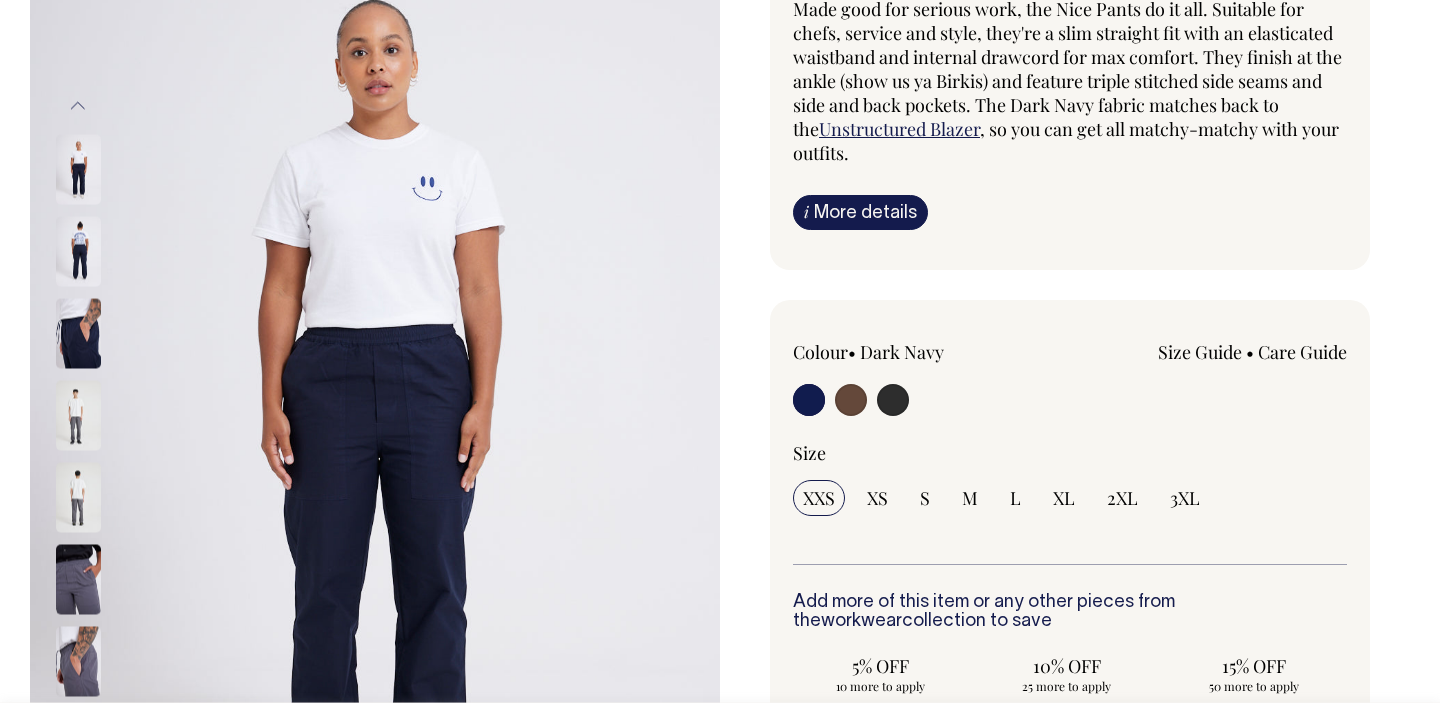 click at bounding box center (809, 400) 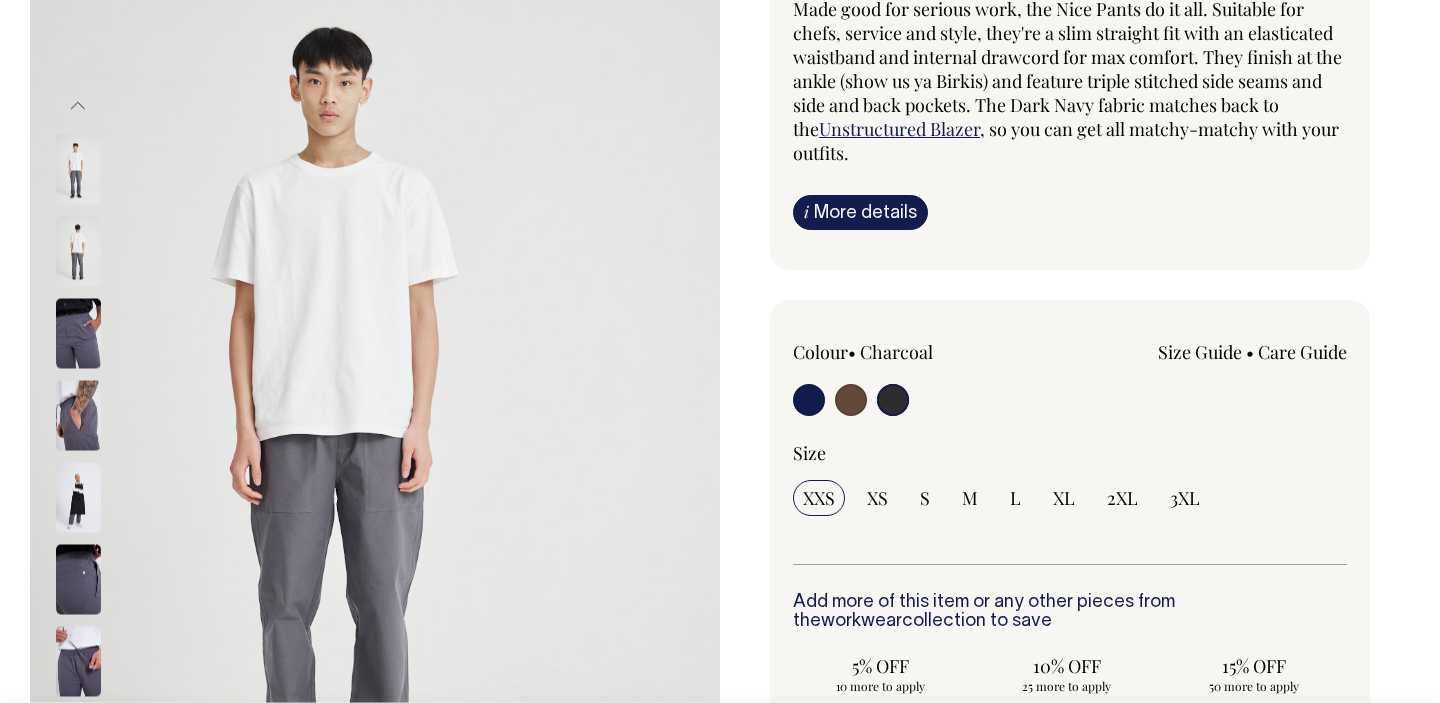 click at bounding box center [809, 400] 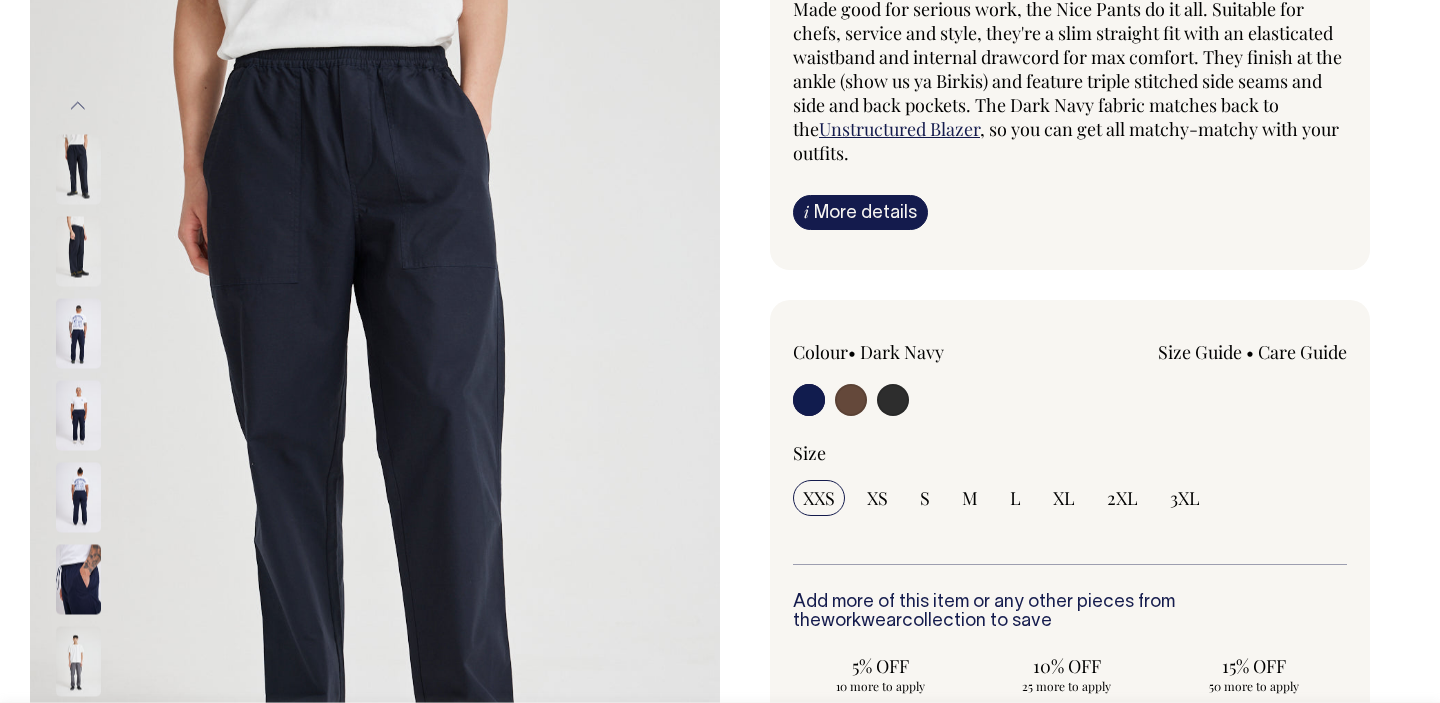 click at bounding box center [809, 400] 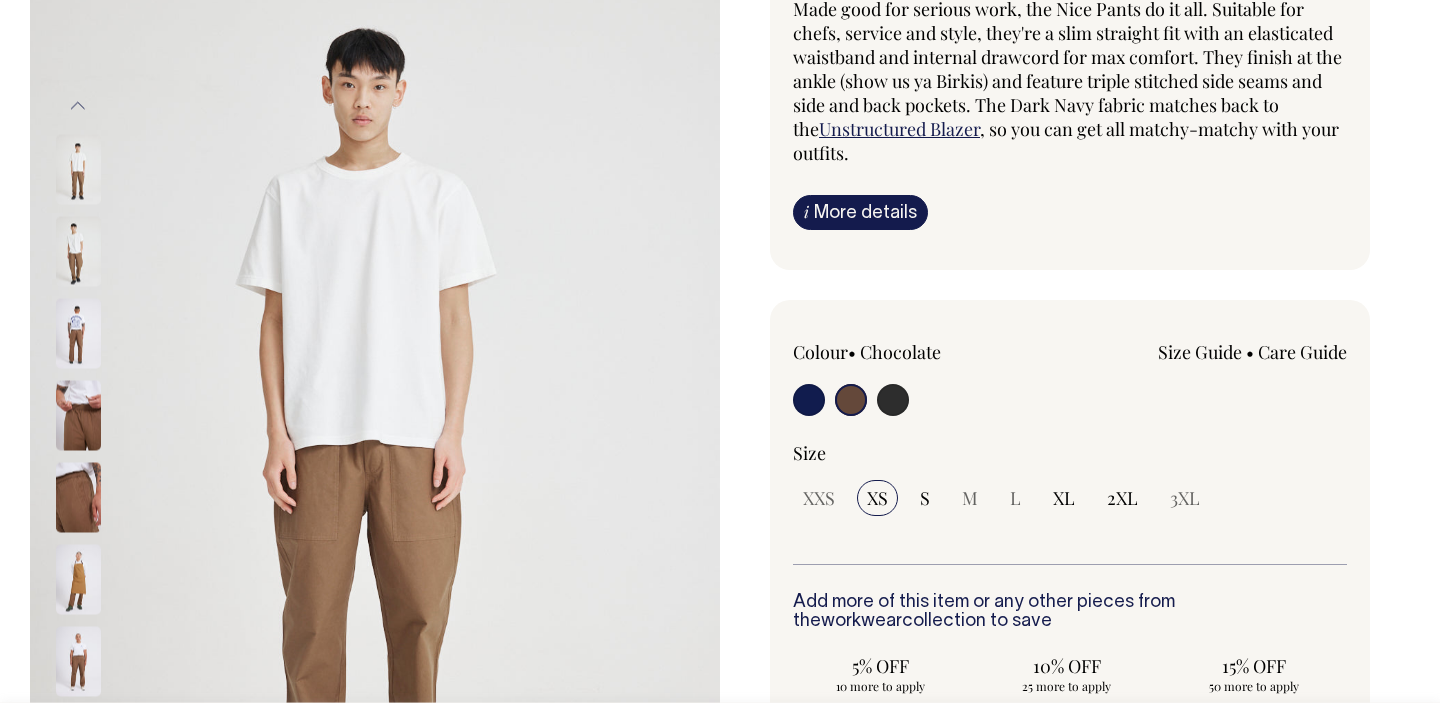 click at bounding box center (809, 400) 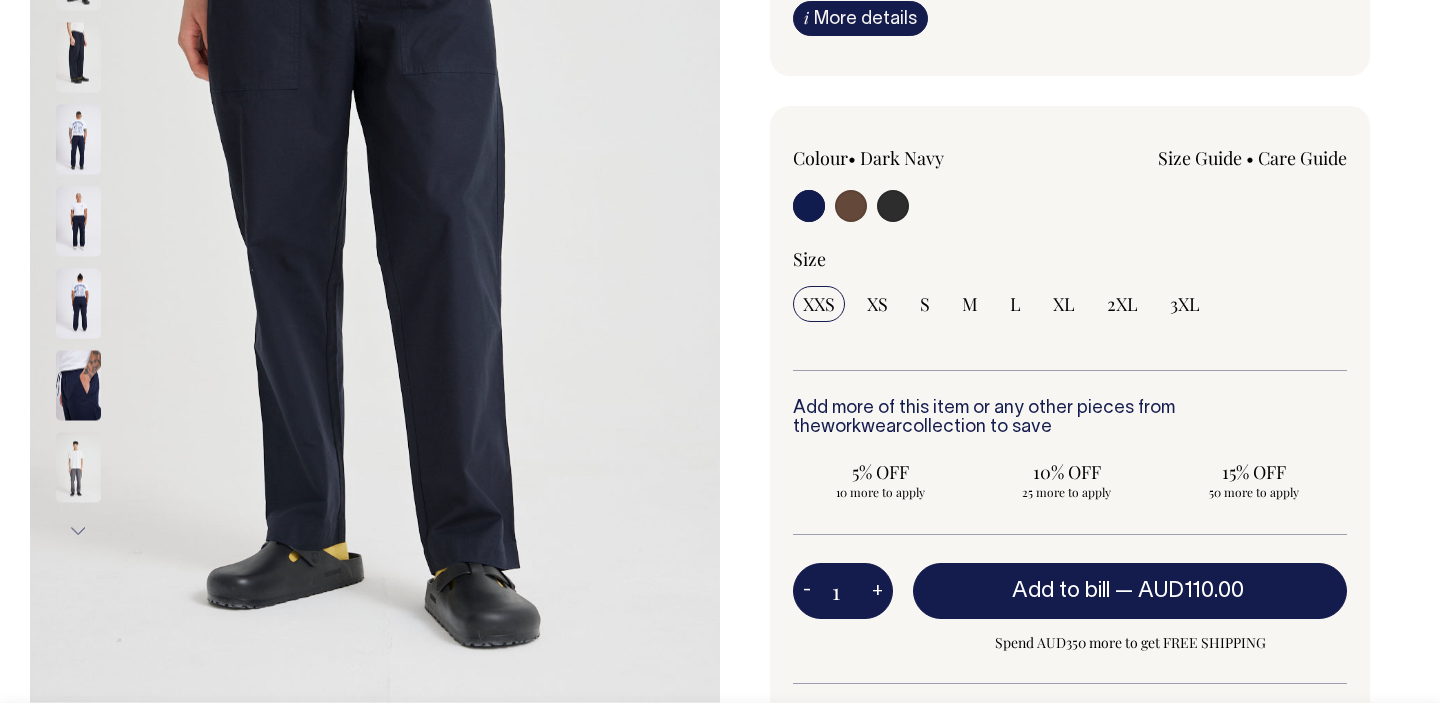 scroll, scrollTop: 401, scrollLeft: 0, axis: vertical 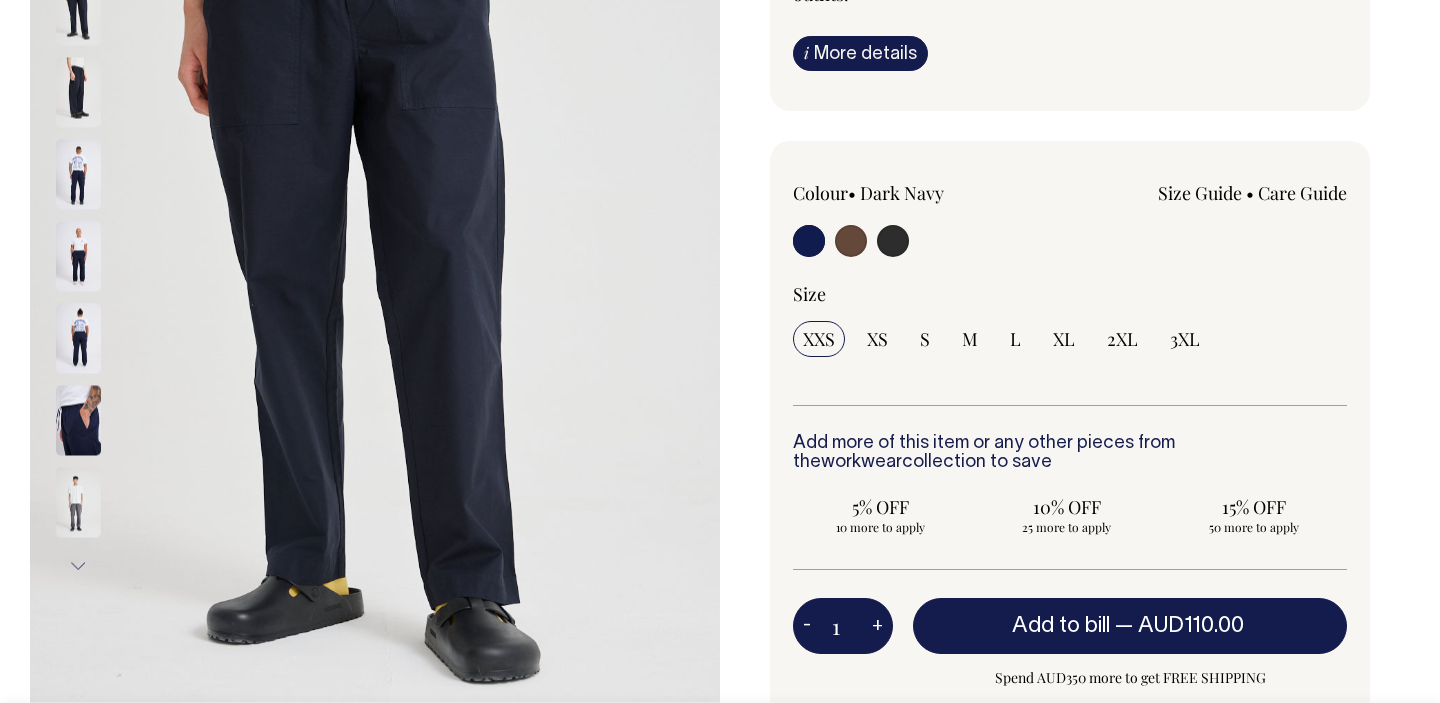 click on "Next" at bounding box center (78, 565) 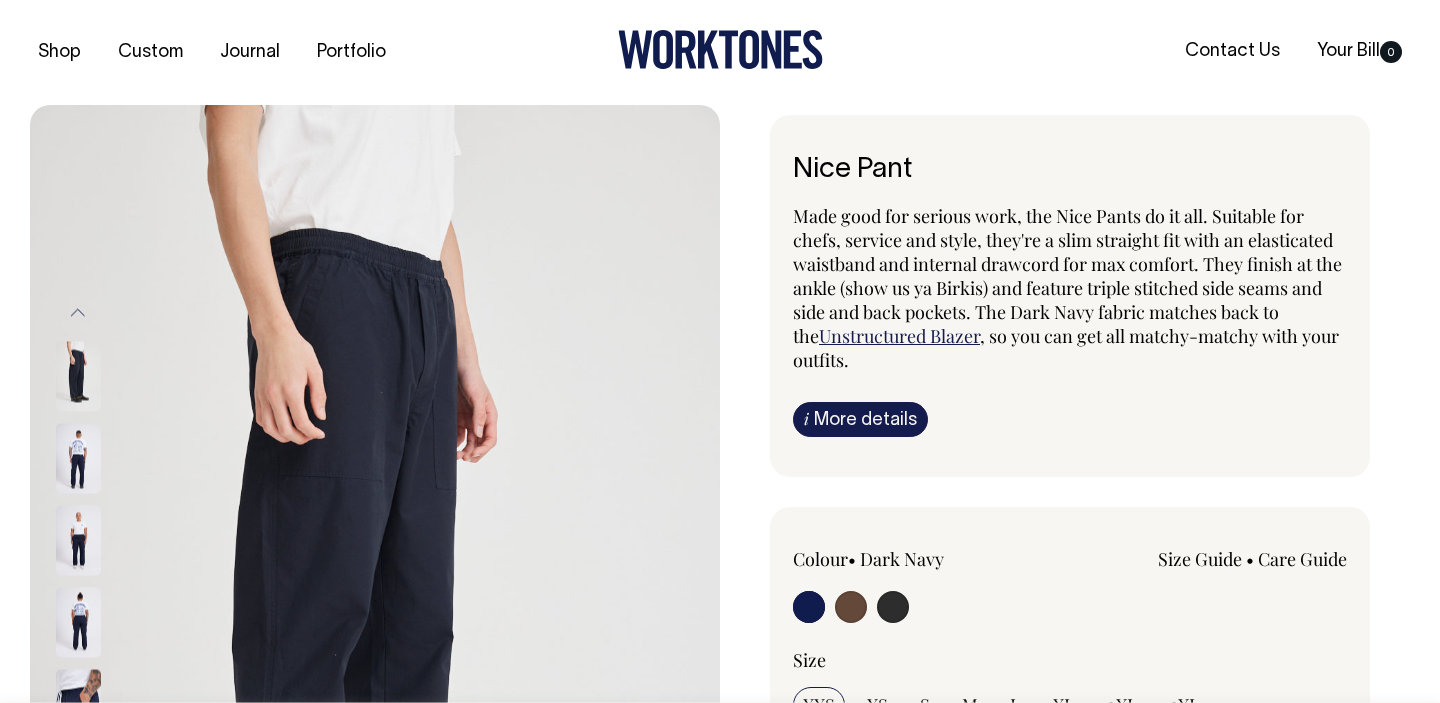 scroll, scrollTop: 0, scrollLeft: 0, axis: both 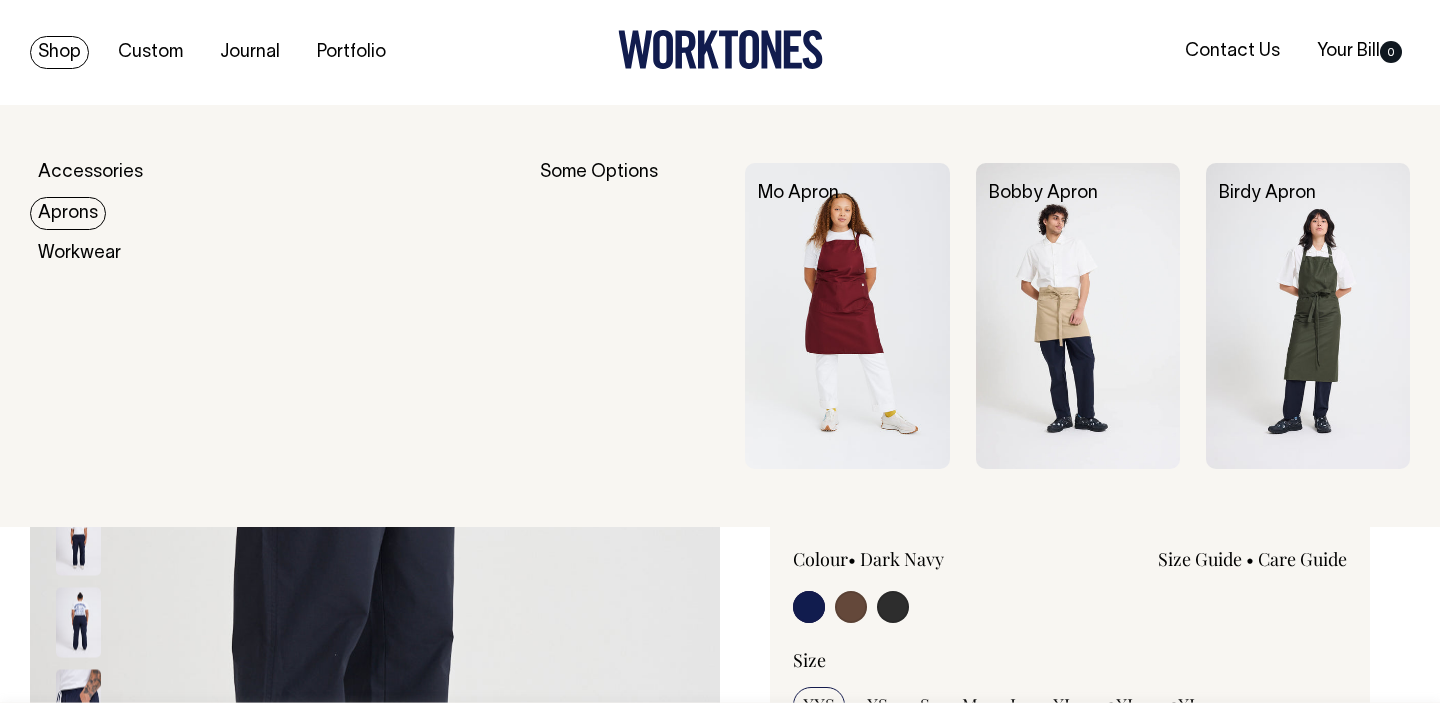 click on "Aprons" at bounding box center (68, 213) 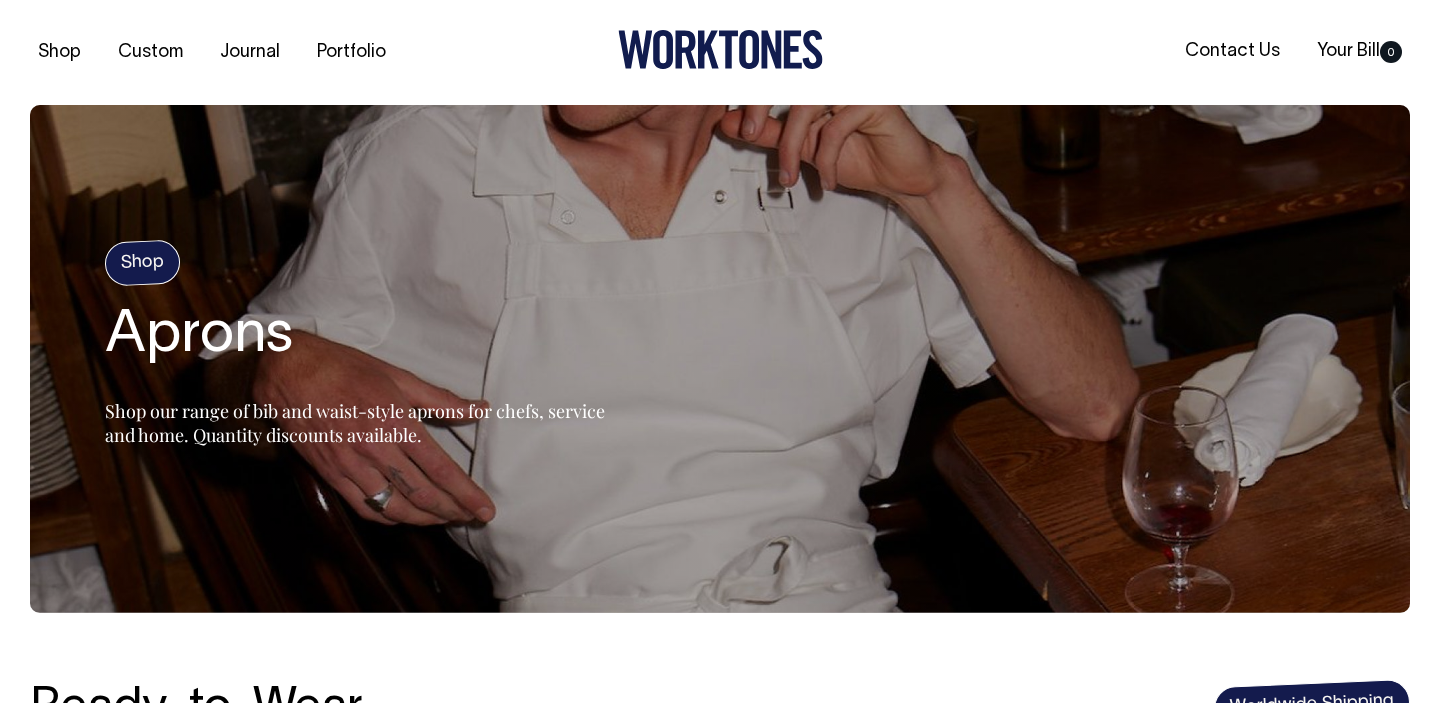 scroll, scrollTop: 0, scrollLeft: 0, axis: both 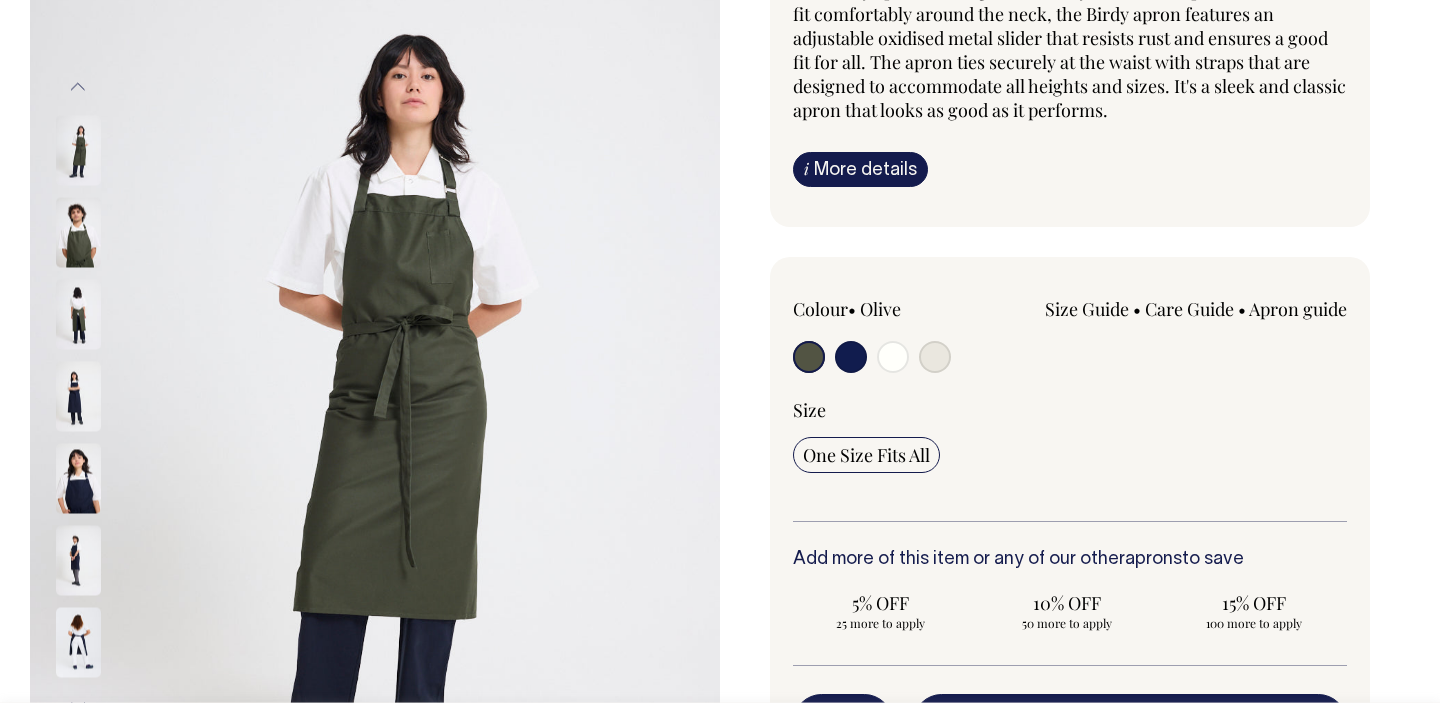 click at bounding box center (809, 357) 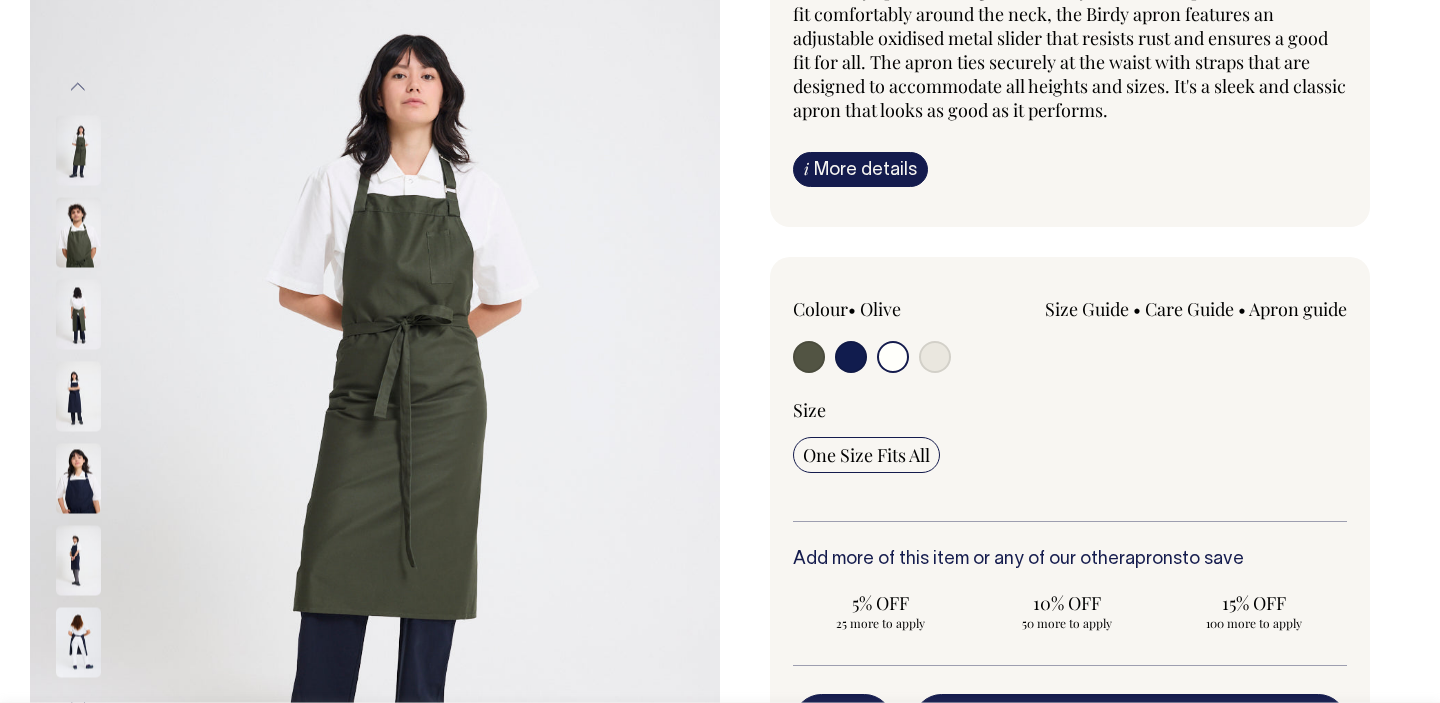 scroll, scrollTop: 227, scrollLeft: 0, axis: vertical 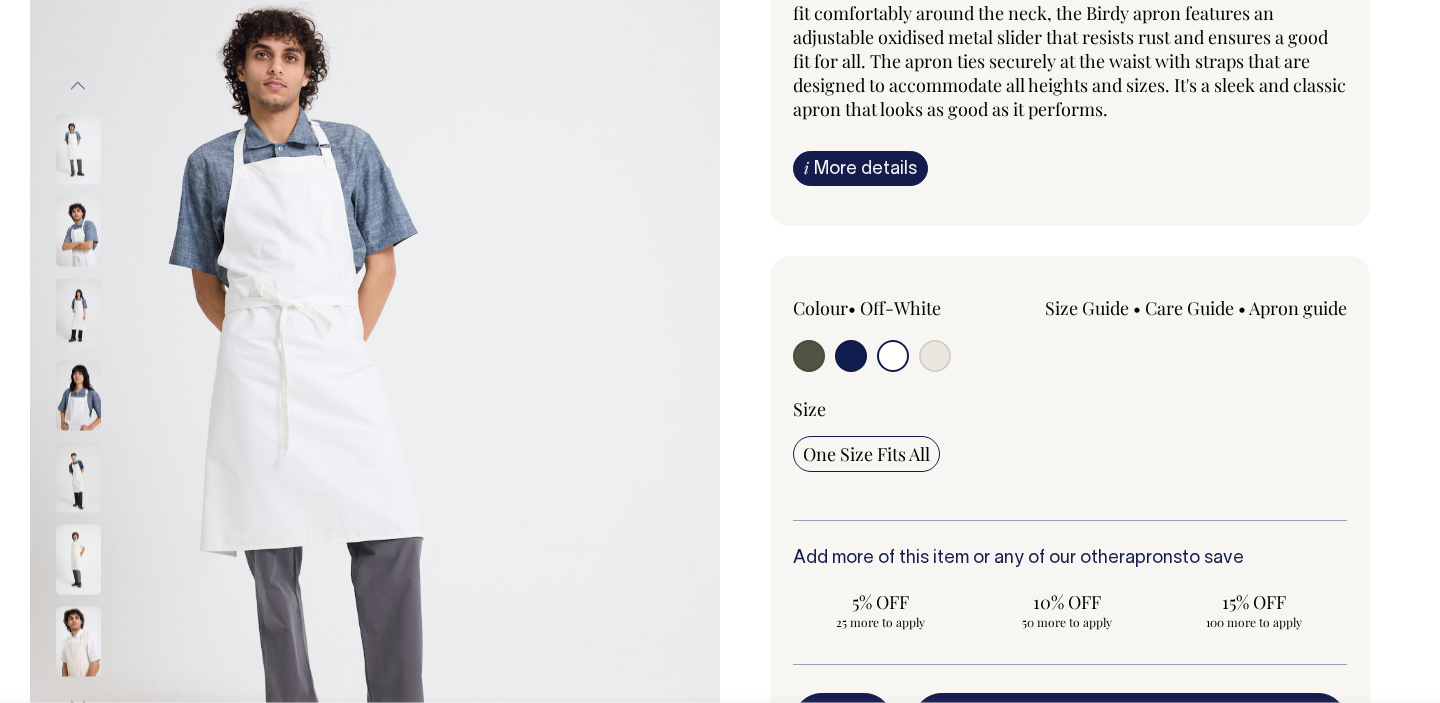 click at bounding box center (809, 356) 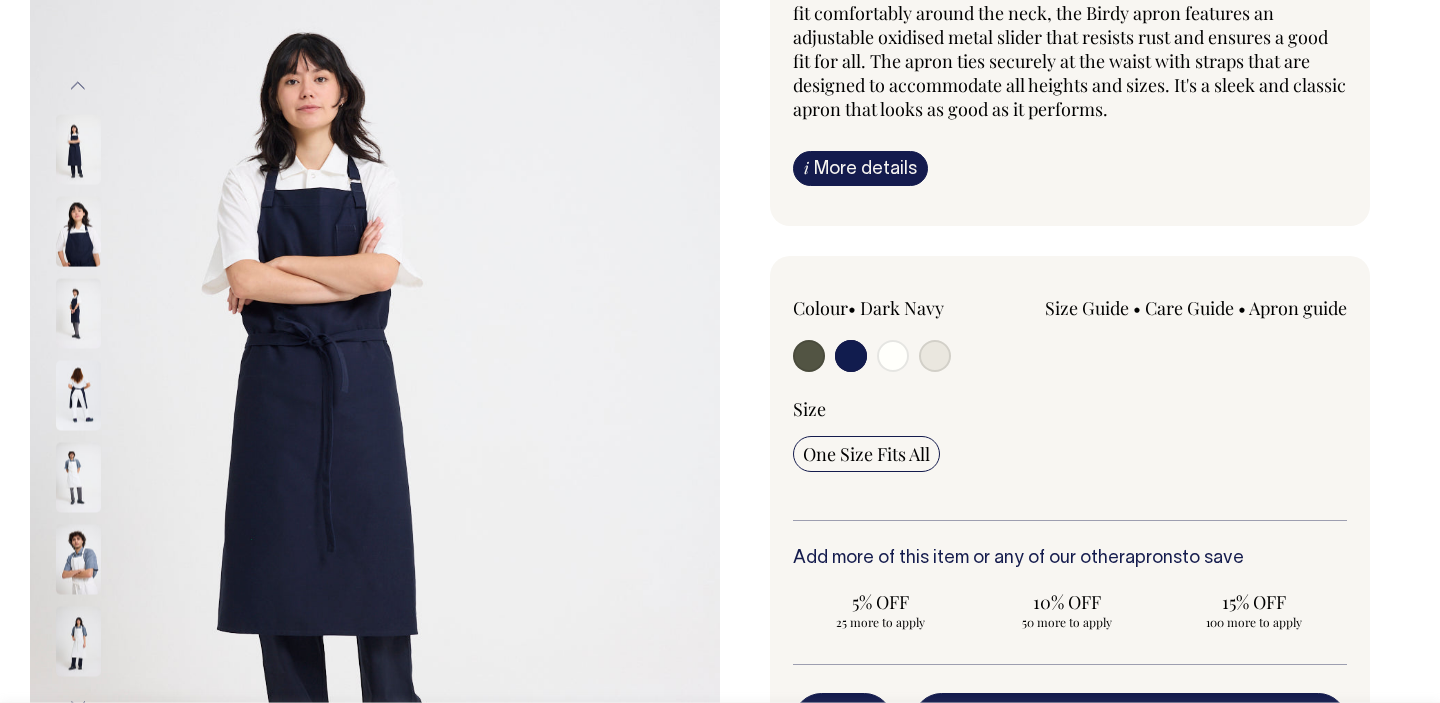 click at bounding box center (809, 356) 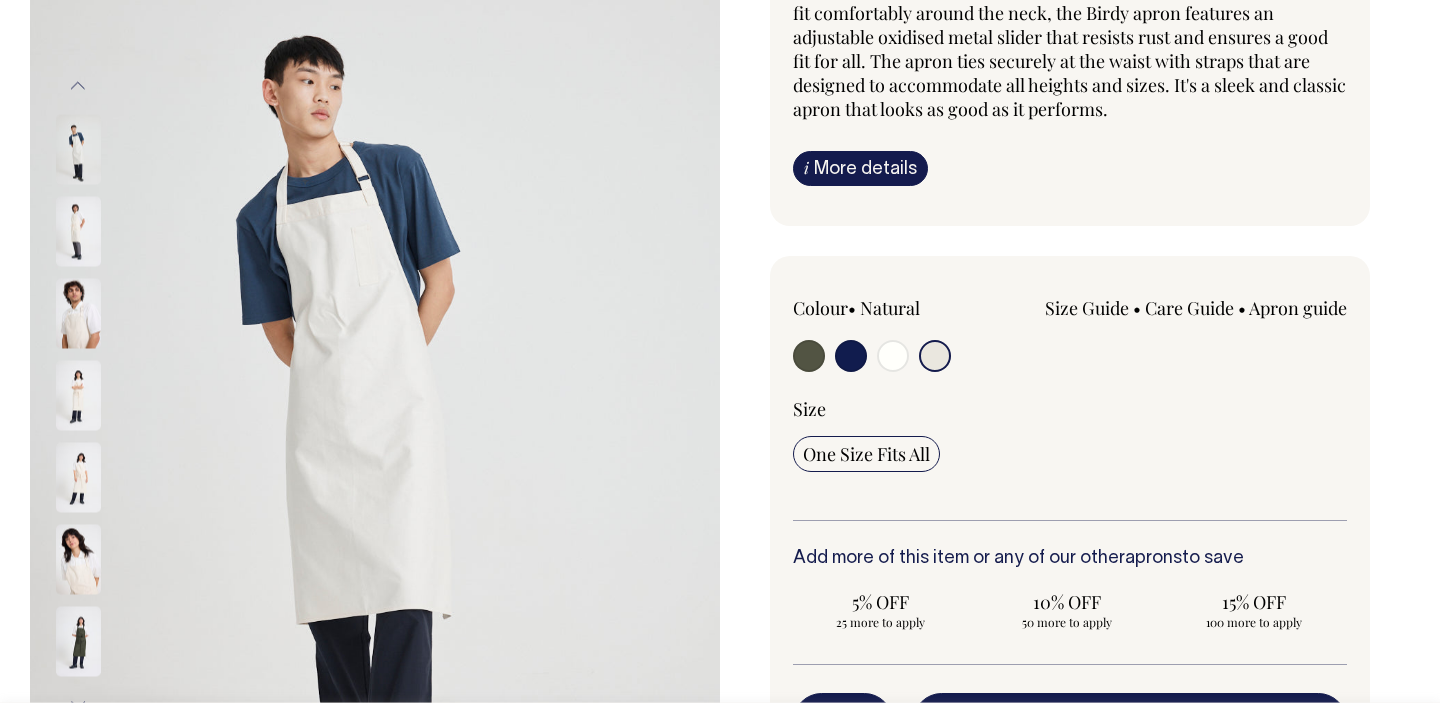 click at bounding box center (809, 356) 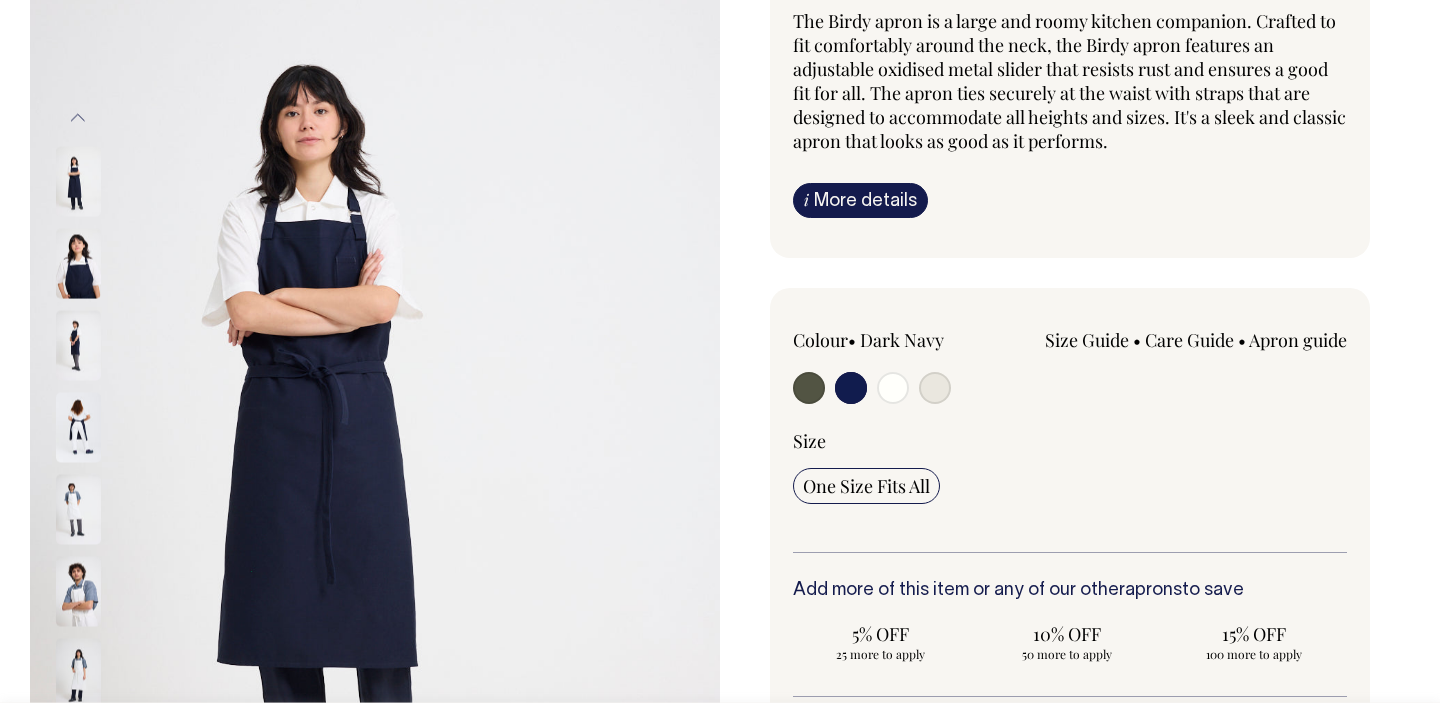 scroll, scrollTop: 195, scrollLeft: 0, axis: vertical 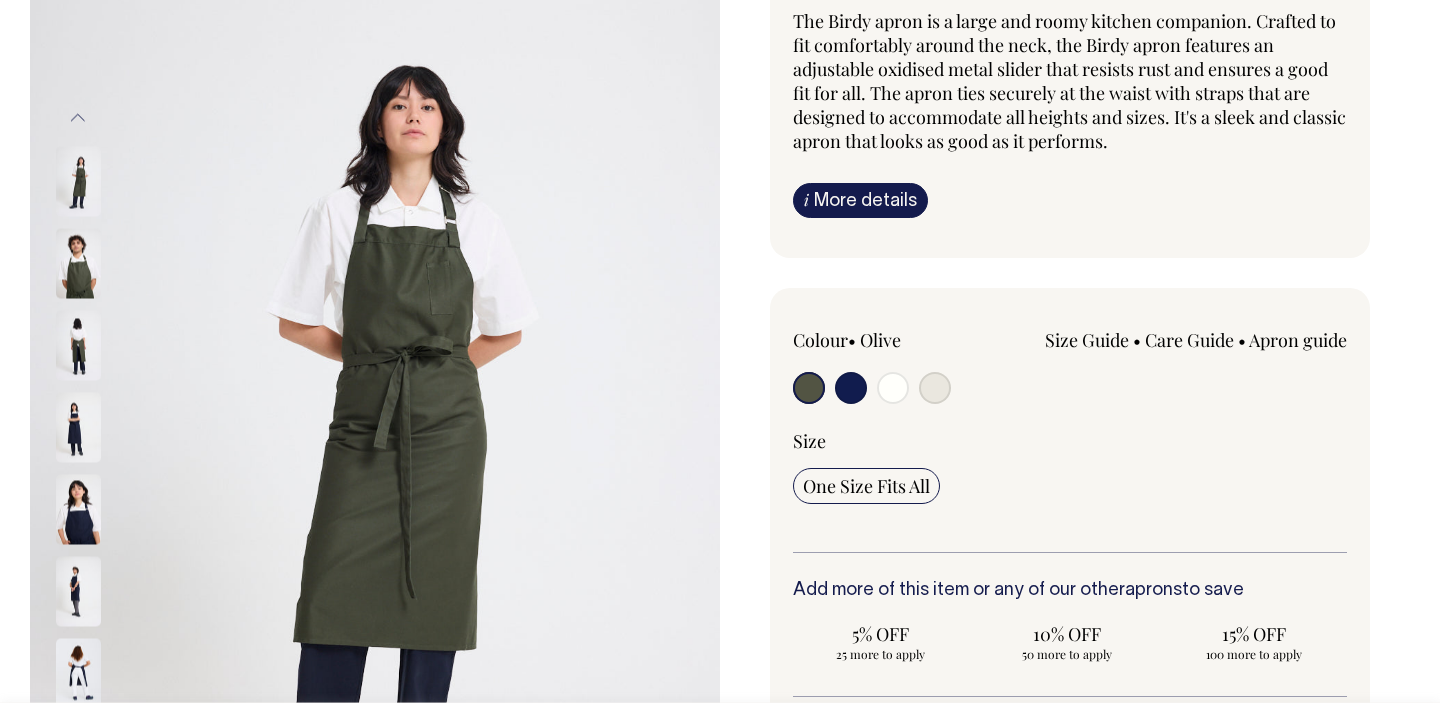 click at bounding box center (809, 388) 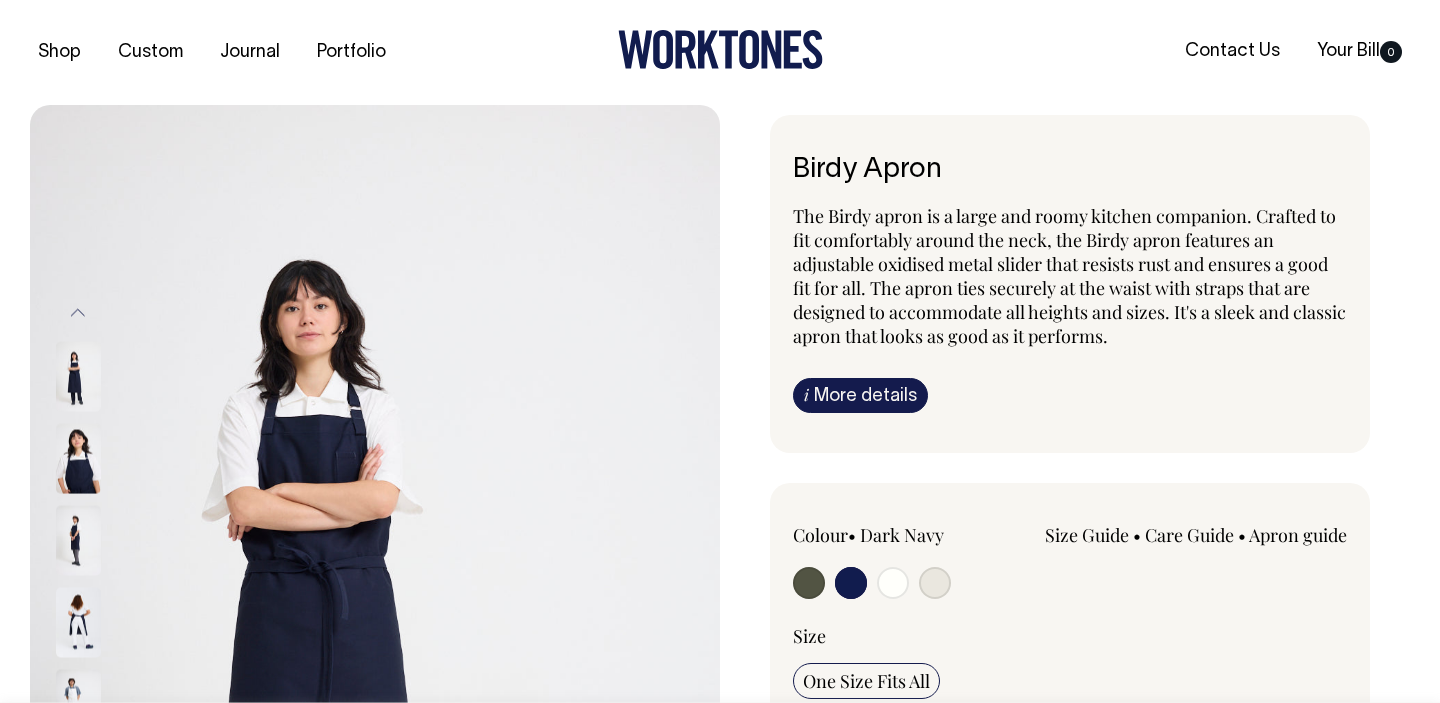 scroll, scrollTop: 0, scrollLeft: 0, axis: both 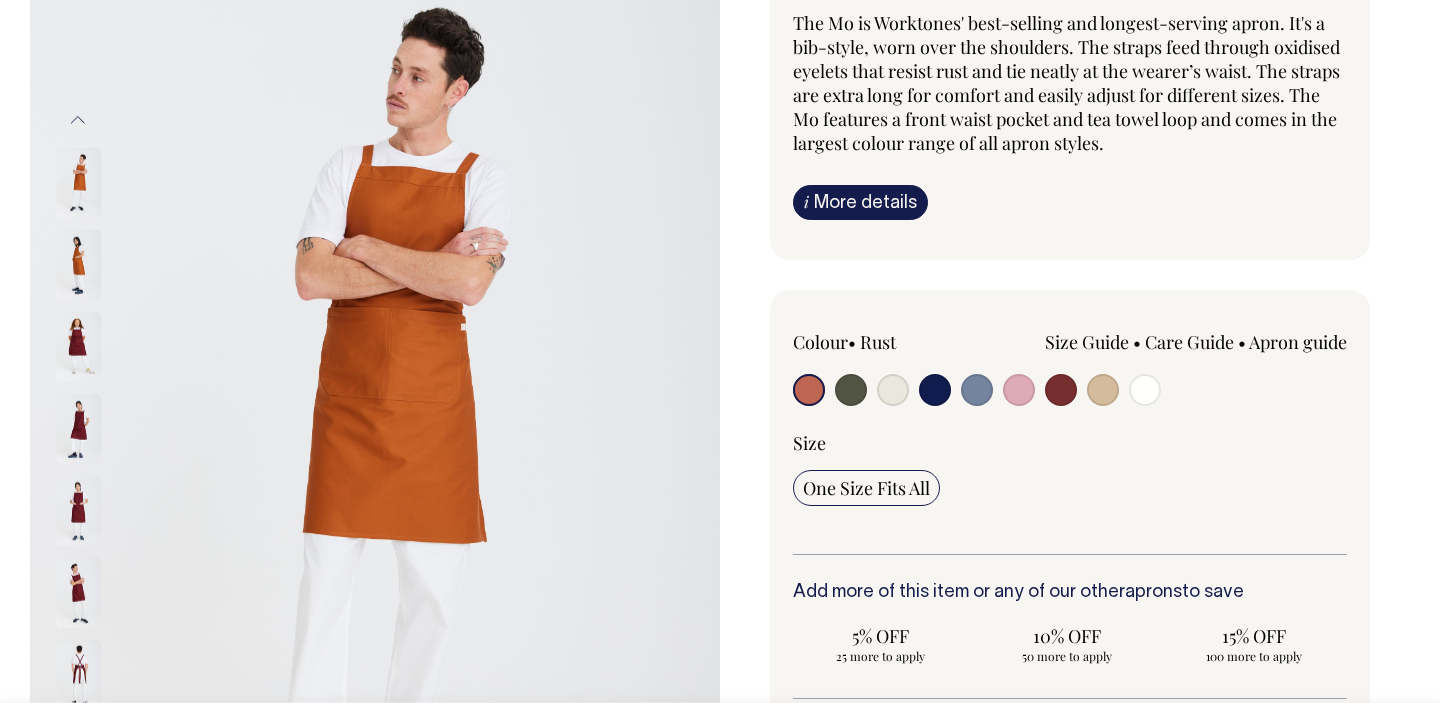 click at bounding box center [78, 511] 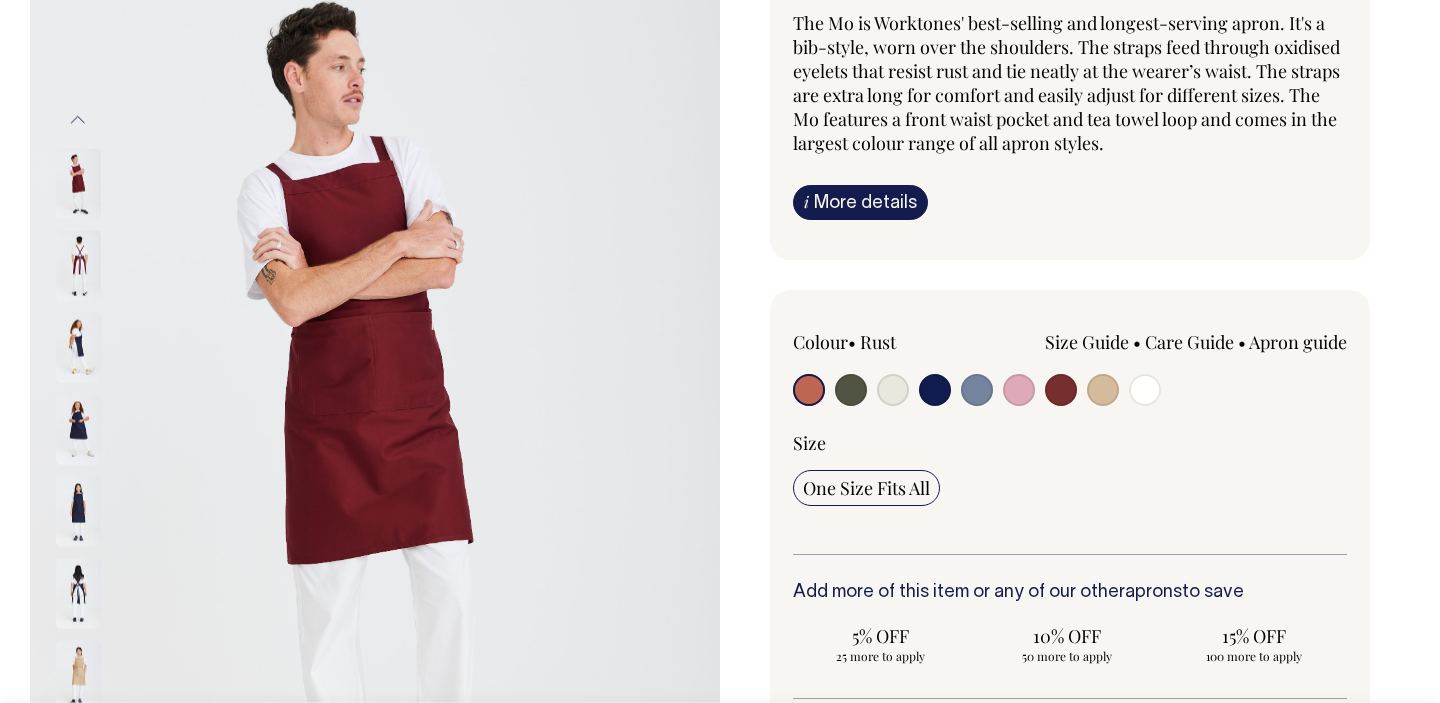 click at bounding box center (809, 390) 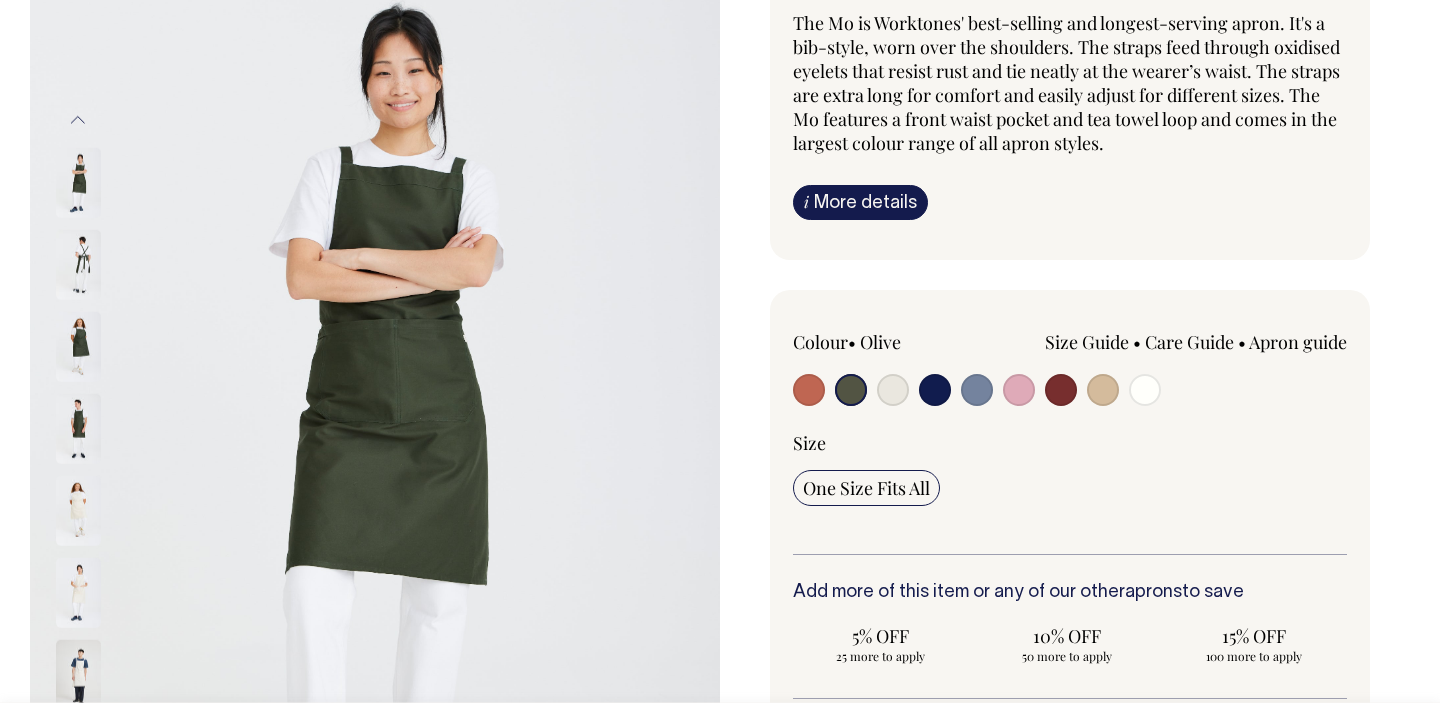 click at bounding box center [809, 390] 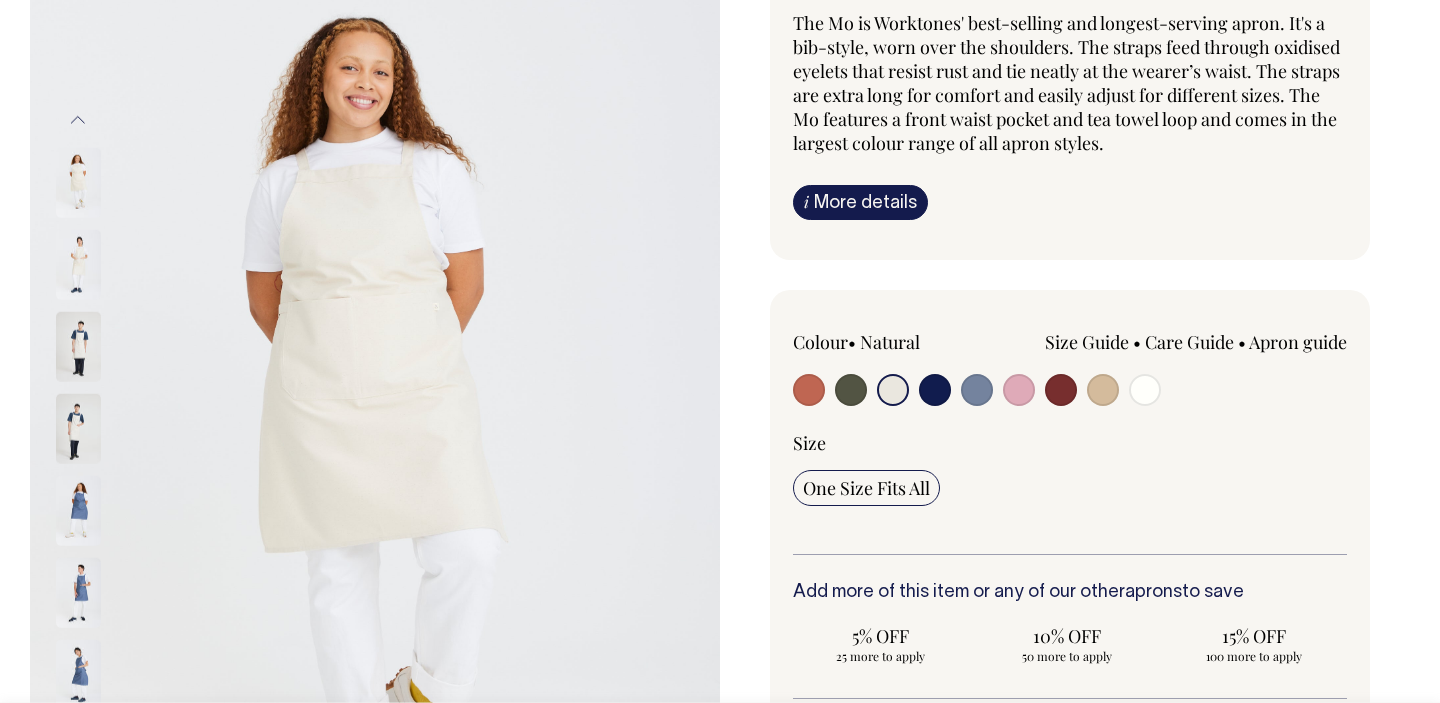 click at bounding box center (809, 390) 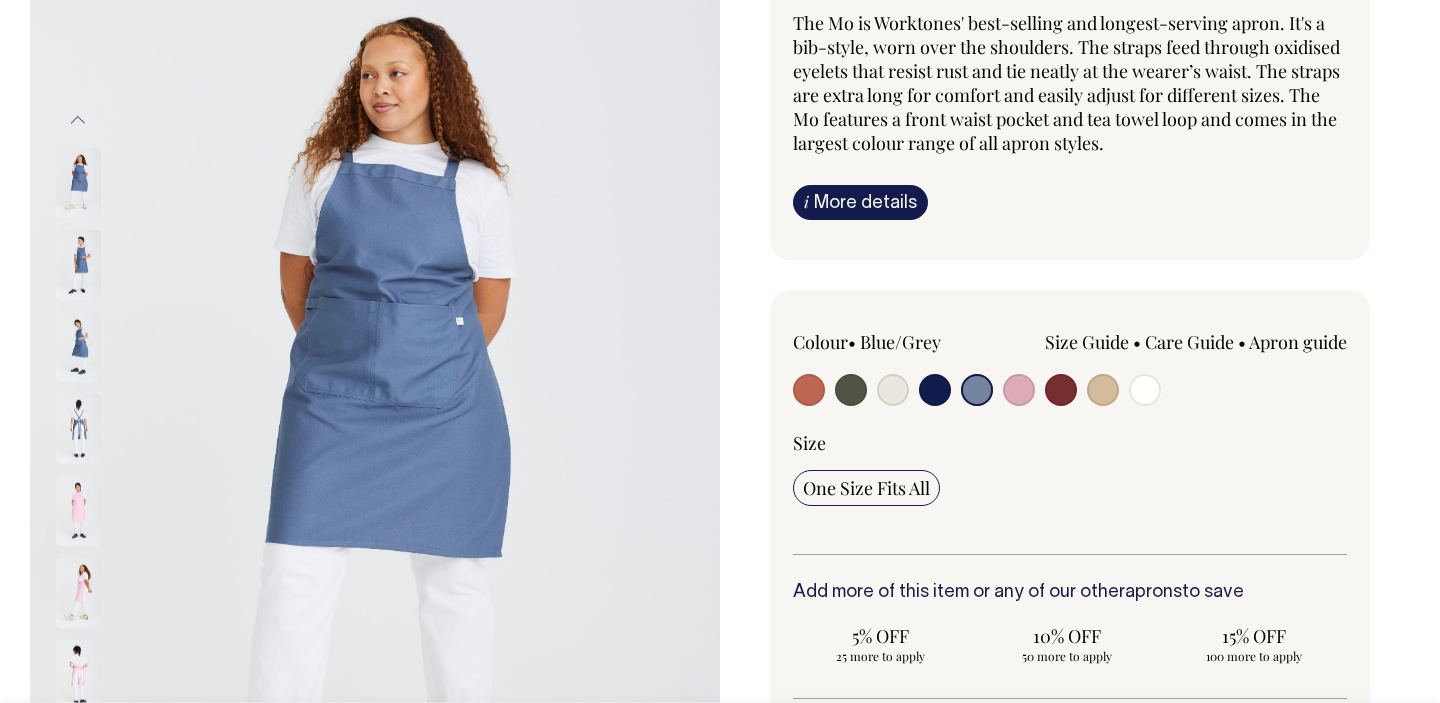 click at bounding box center (809, 390) 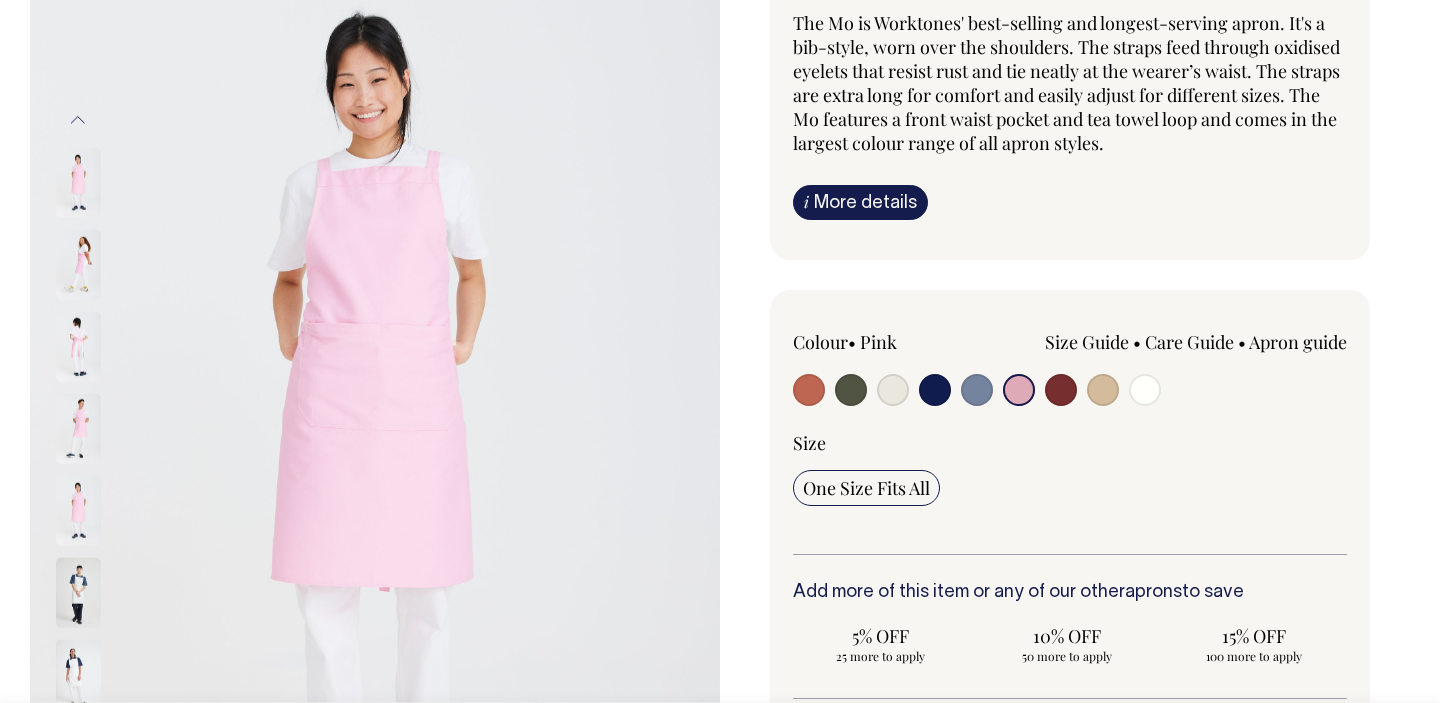 click at bounding box center (809, 390) 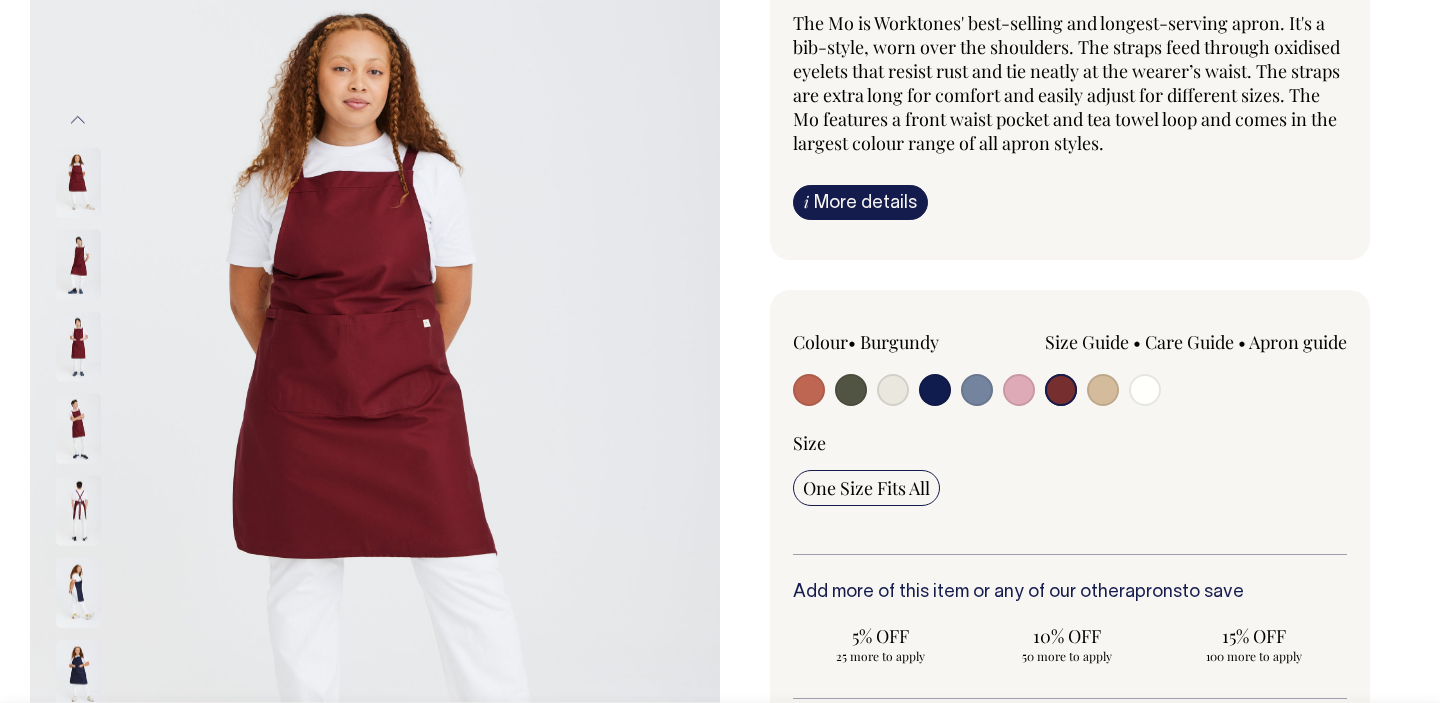 click at bounding box center [809, 390] 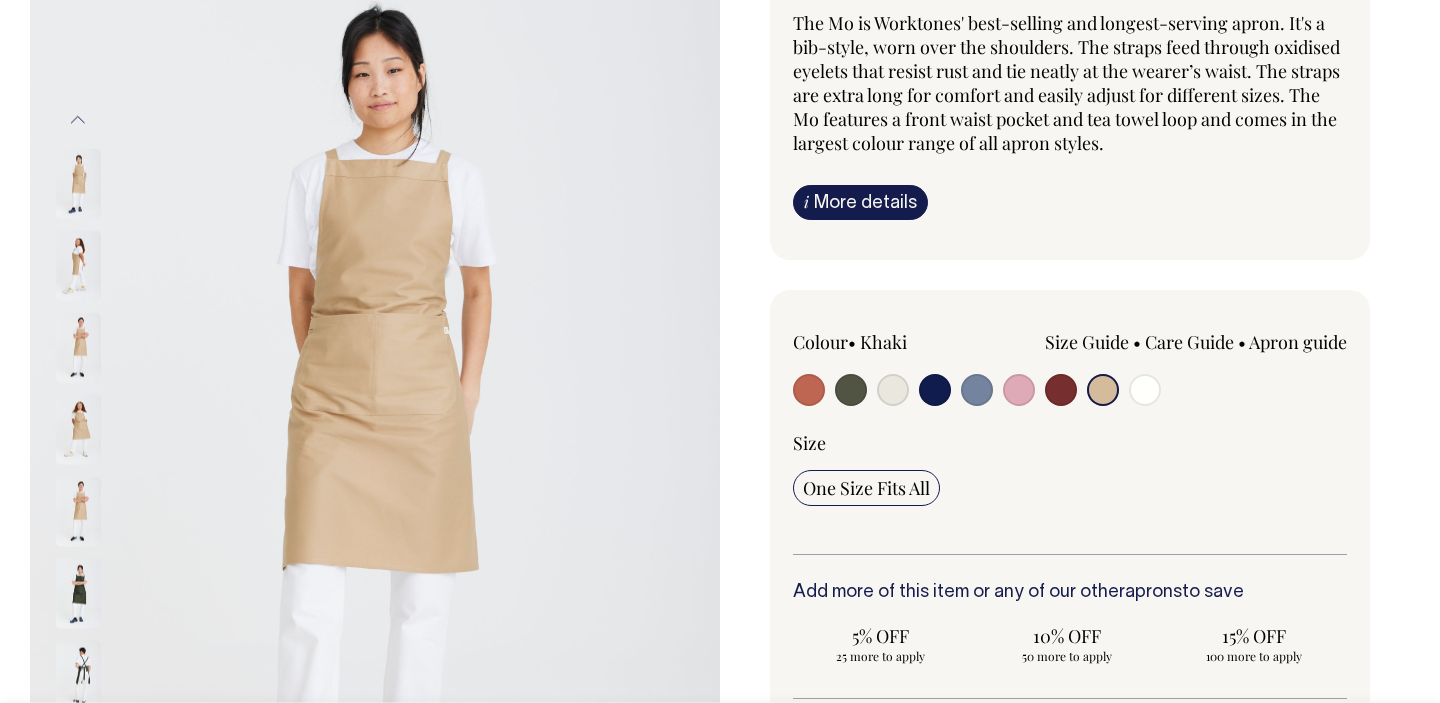 click at bounding box center [809, 390] 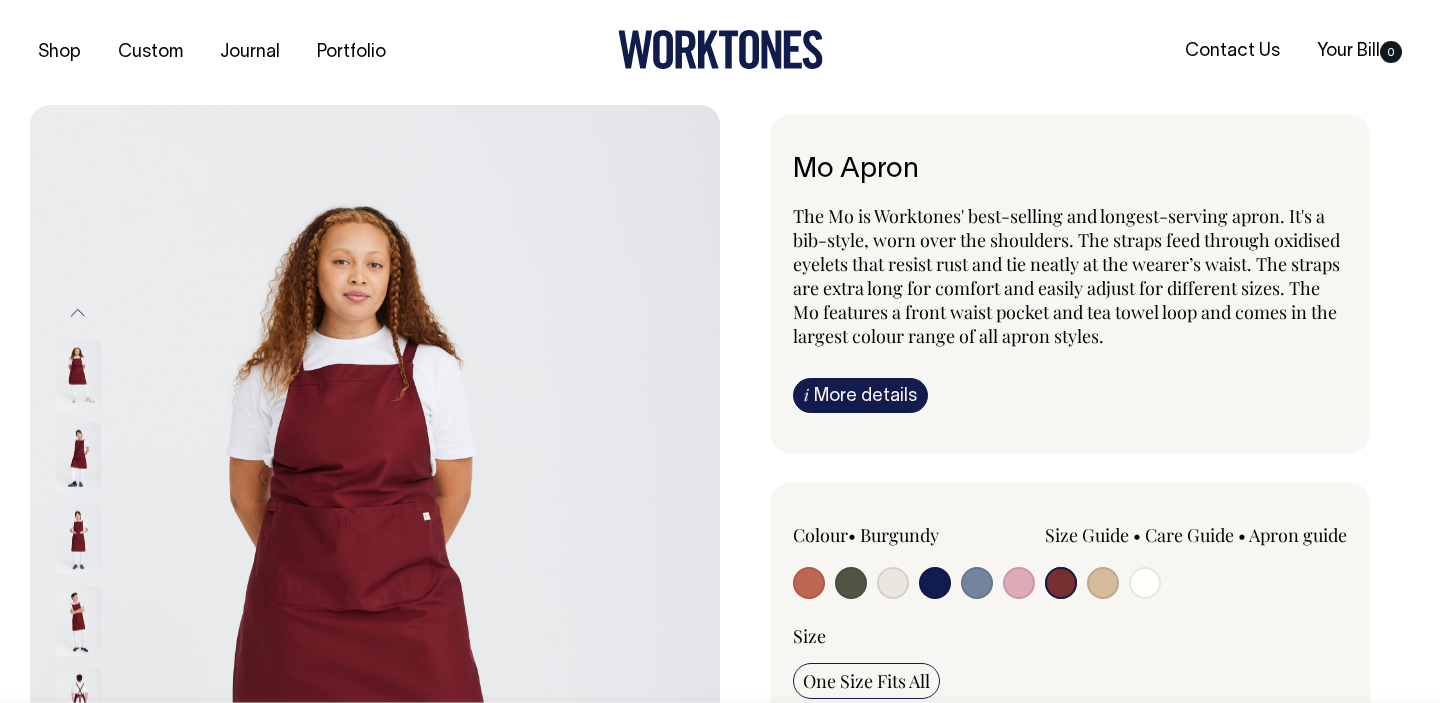 scroll, scrollTop: 0, scrollLeft: 0, axis: both 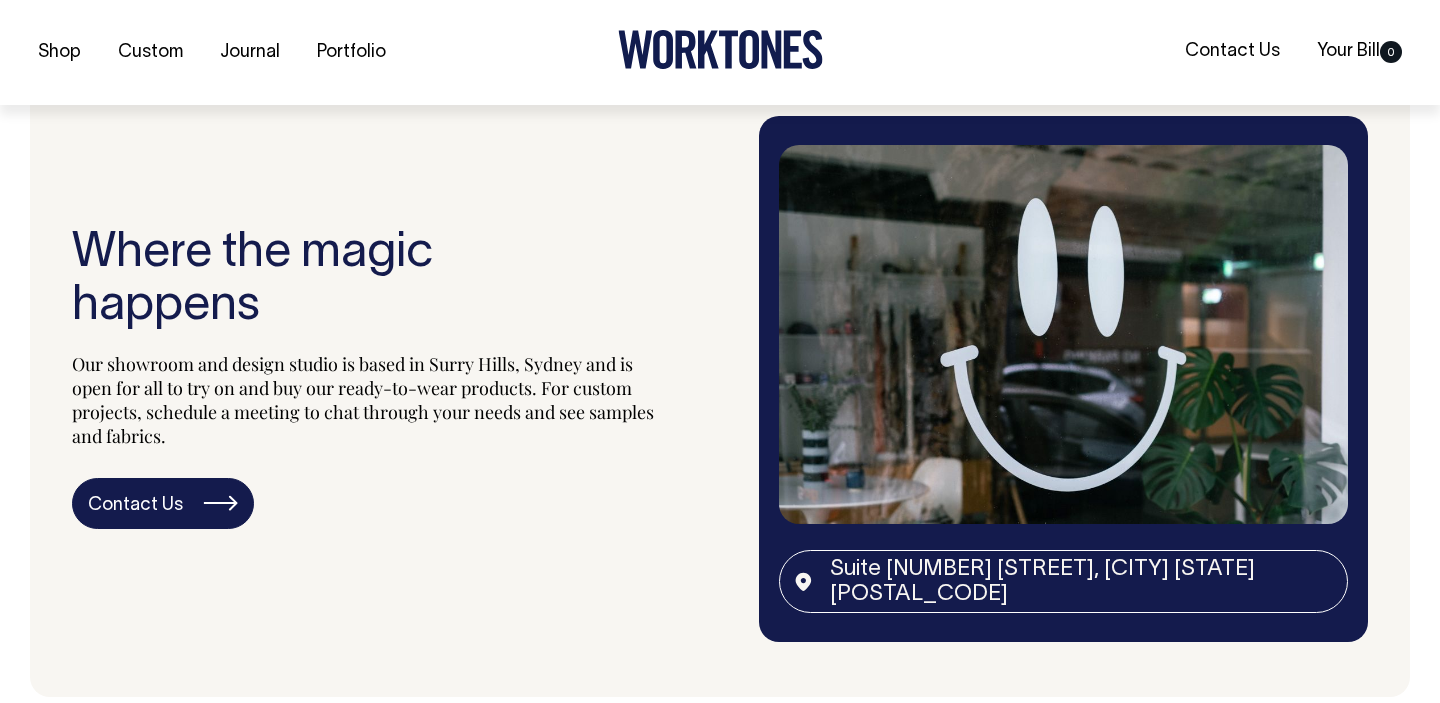 click on "Suite [NUMBER] [STREET], [CITY] [STATE] [POSTAL_CODE]" at bounding box center [1063, 581] 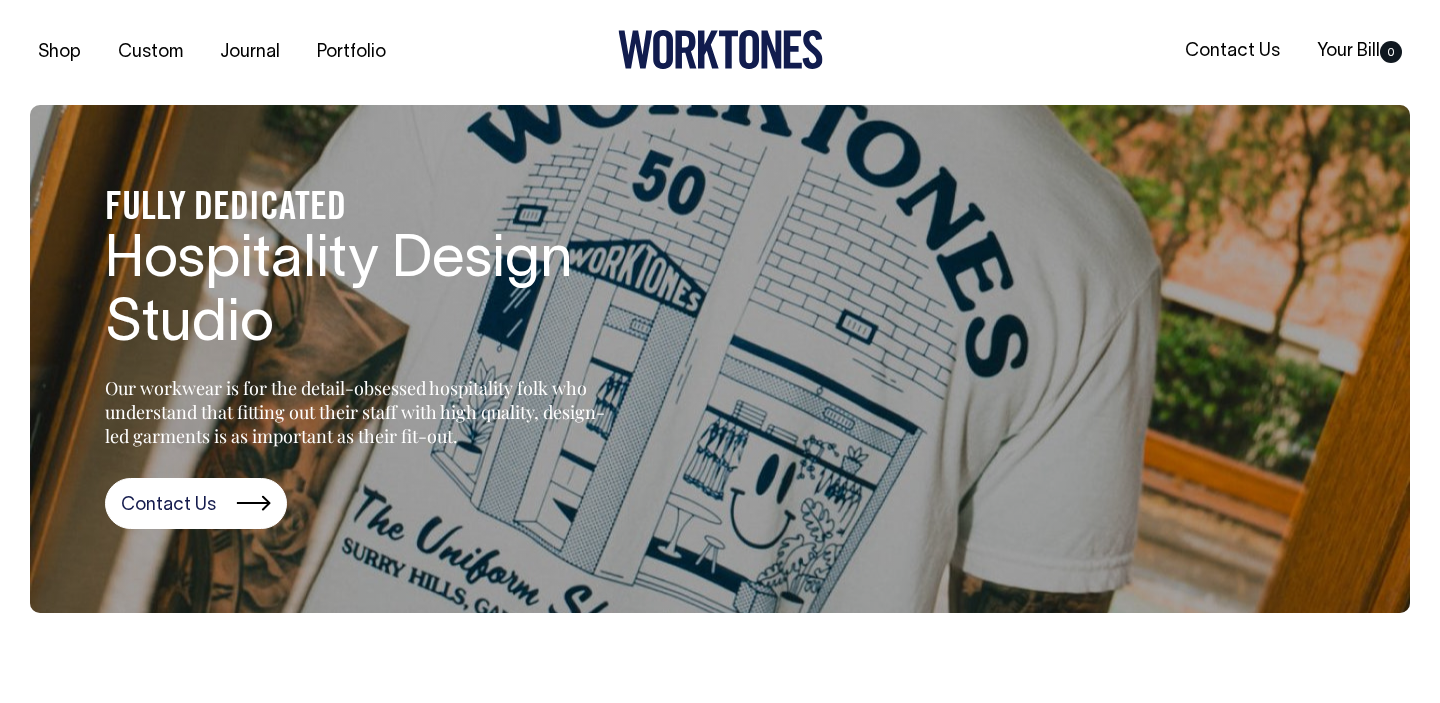 scroll, scrollTop: 0, scrollLeft: 0, axis: both 